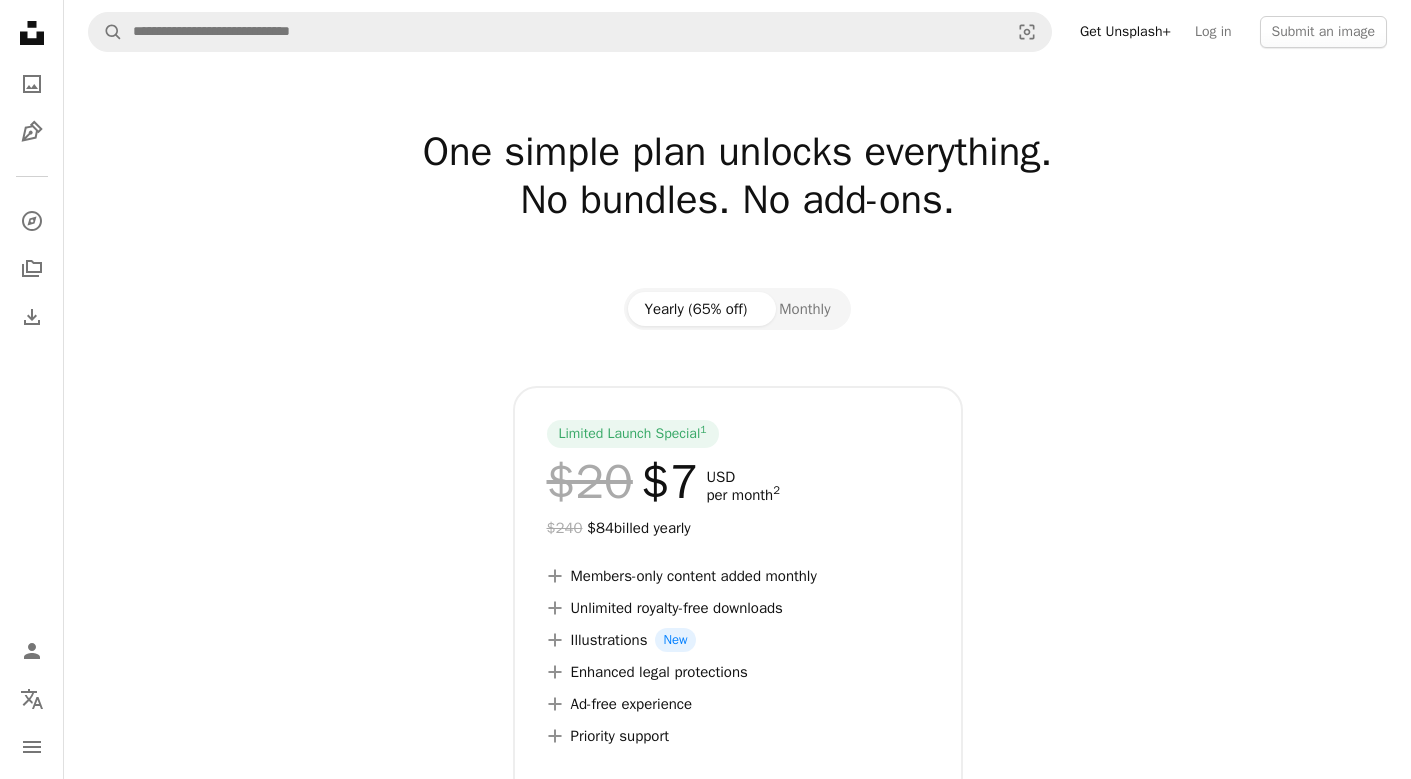 scroll, scrollTop: 0, scrollLeft: 0, axis: both 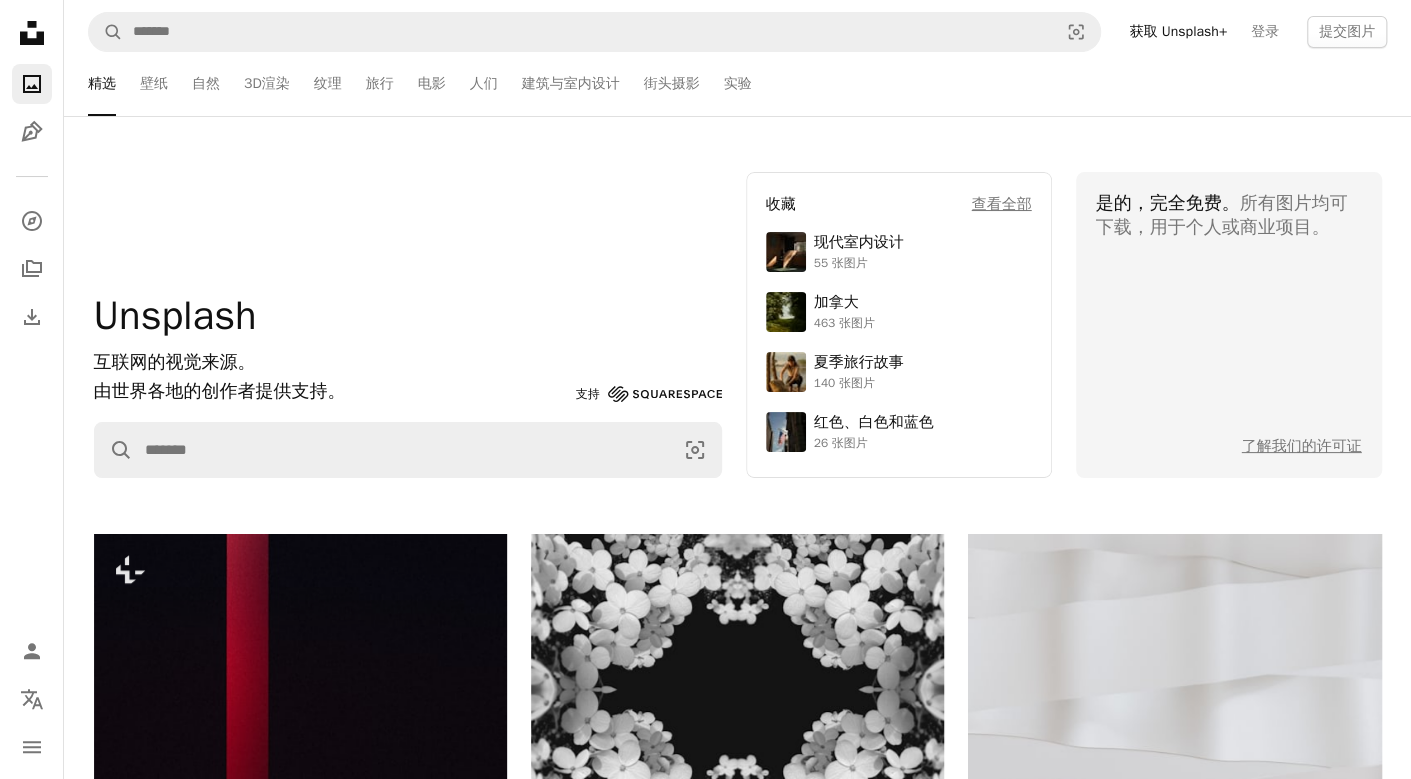click on "Unsplash 互联网的视觉来源。 由世界各地的创作者提供支持。 支持 Squarespace A magnifying glass Visual search" at bounding box center (408, 325) 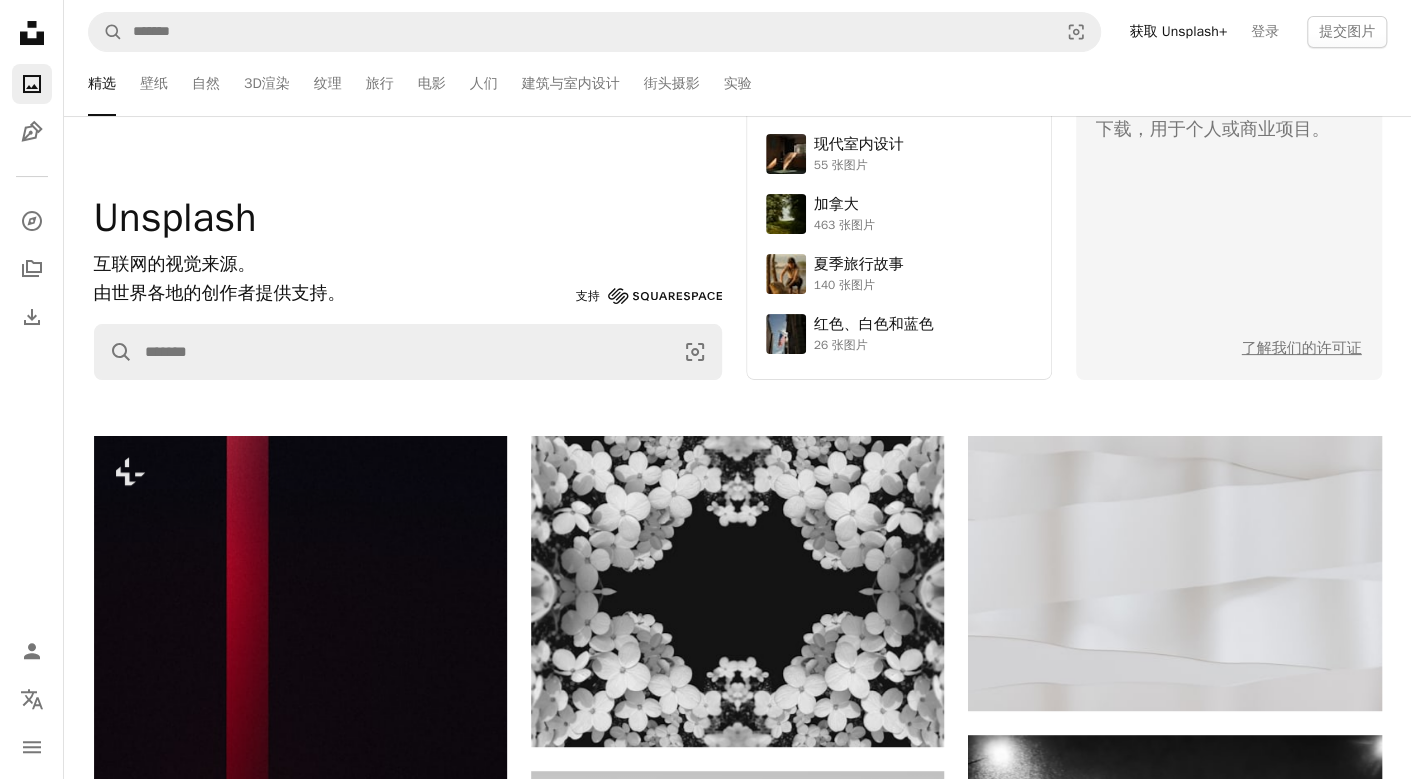 scroll, scrollTop: 0, scrollLeft: 0, axis: both 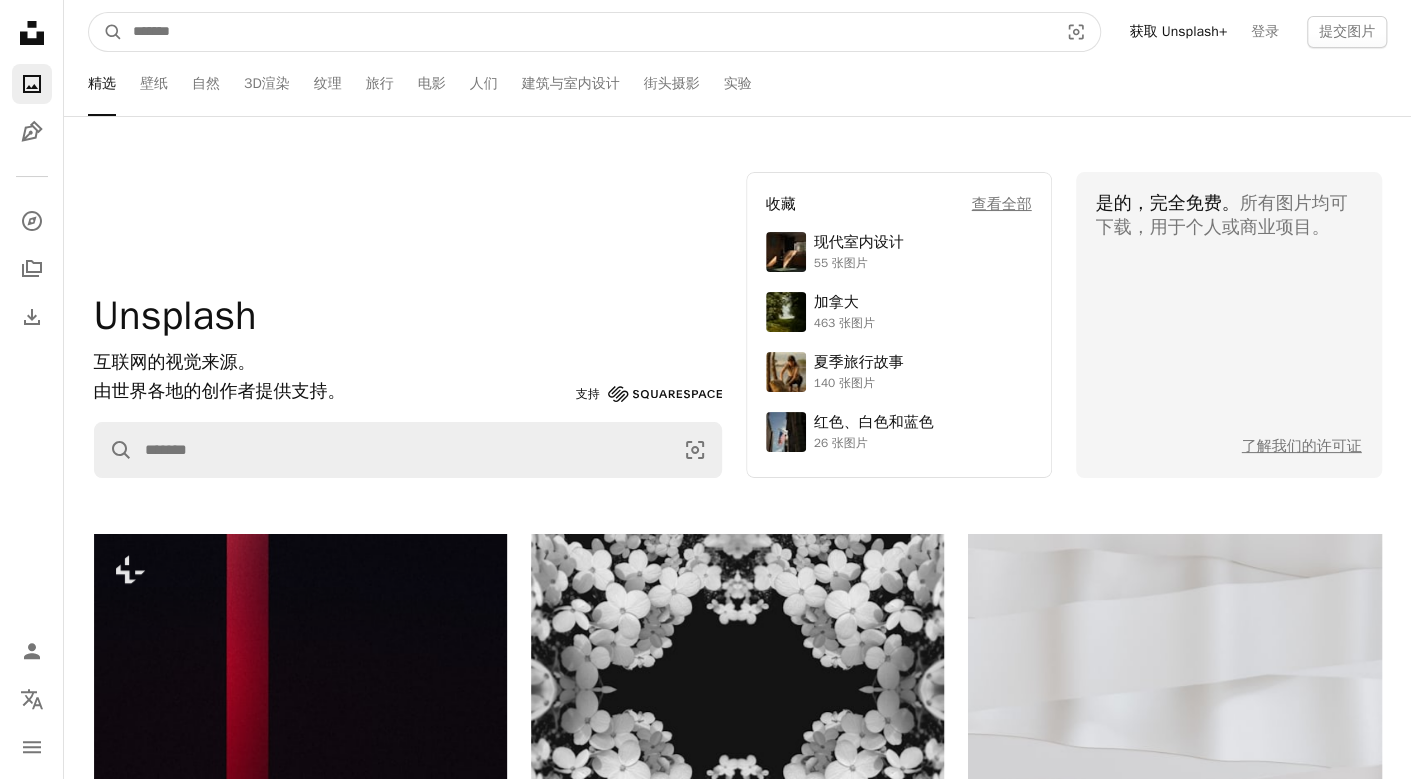 click at bounding box center [587, 32] 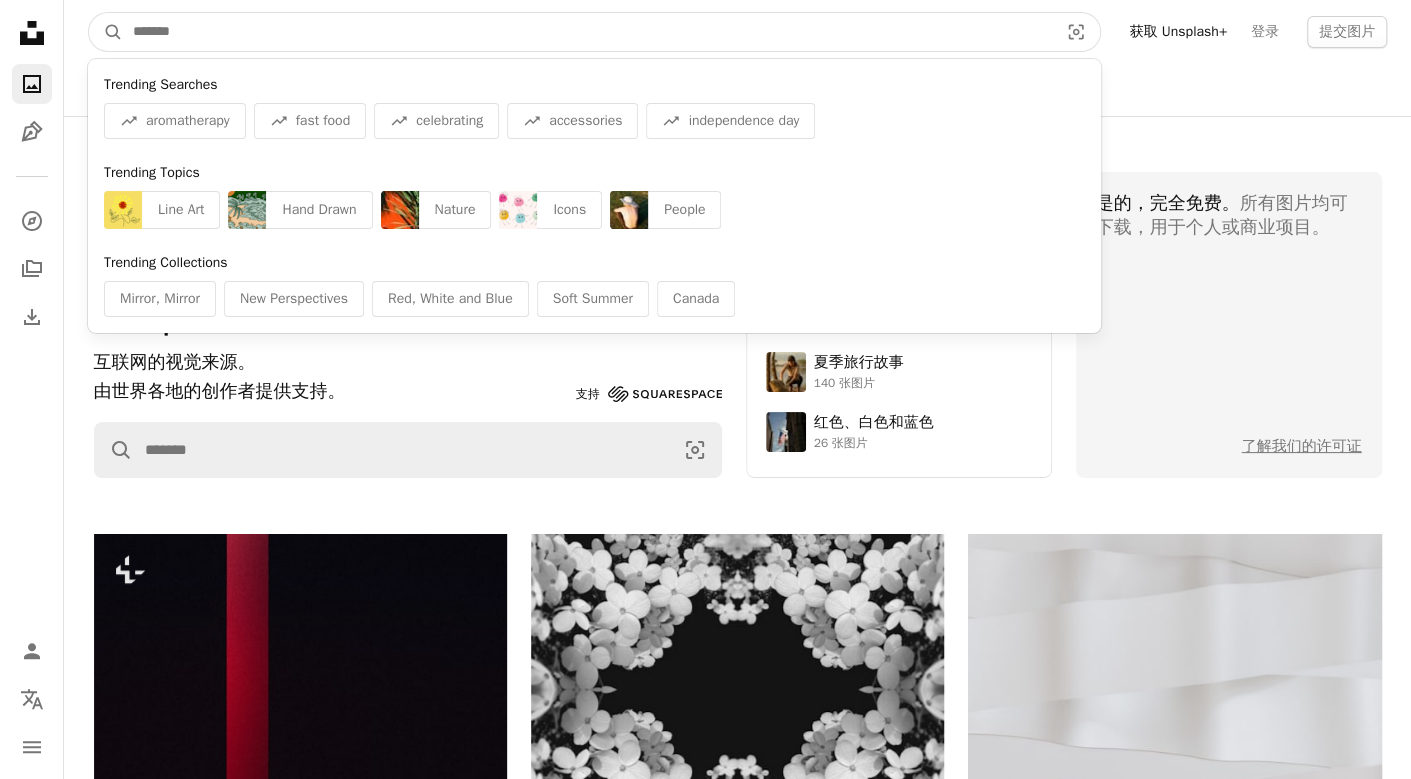 paste on "*******" 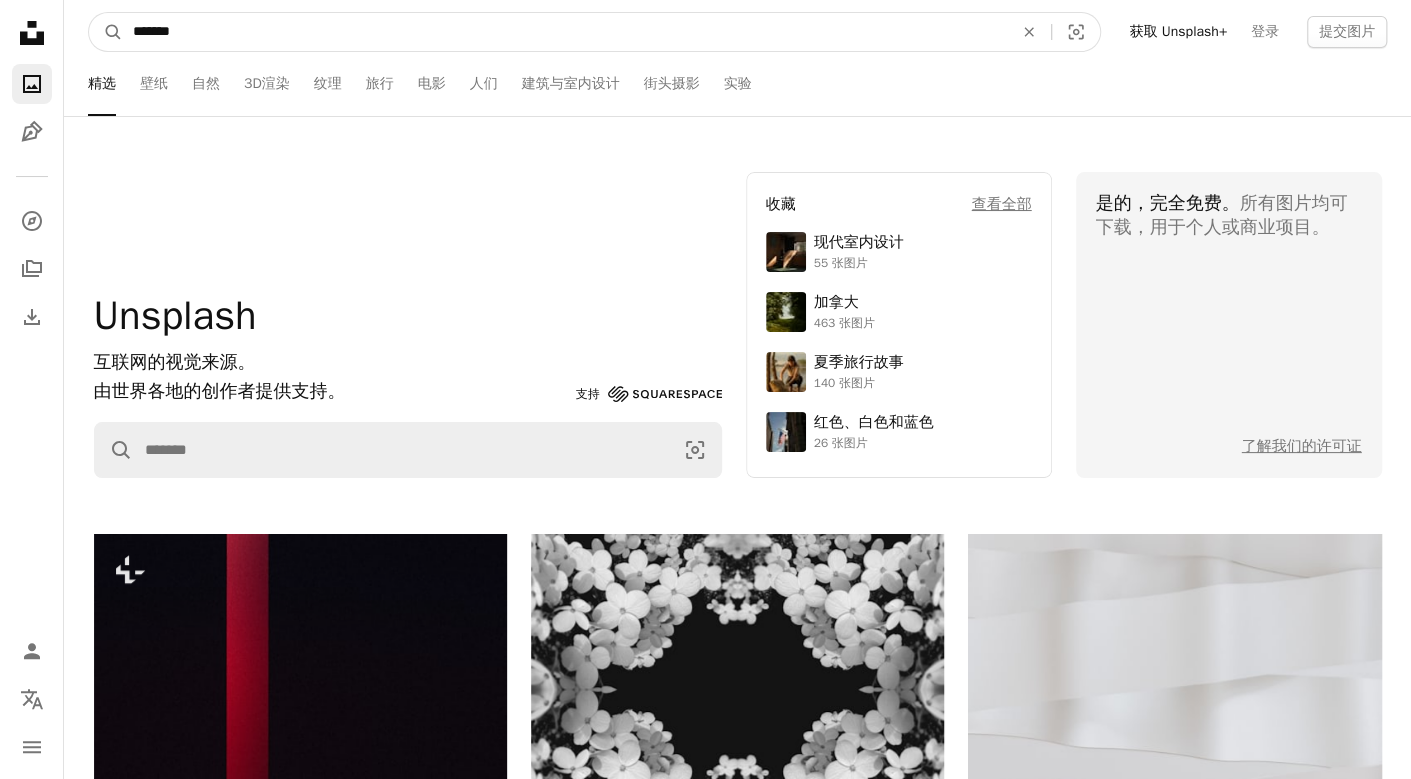 type on "*******" 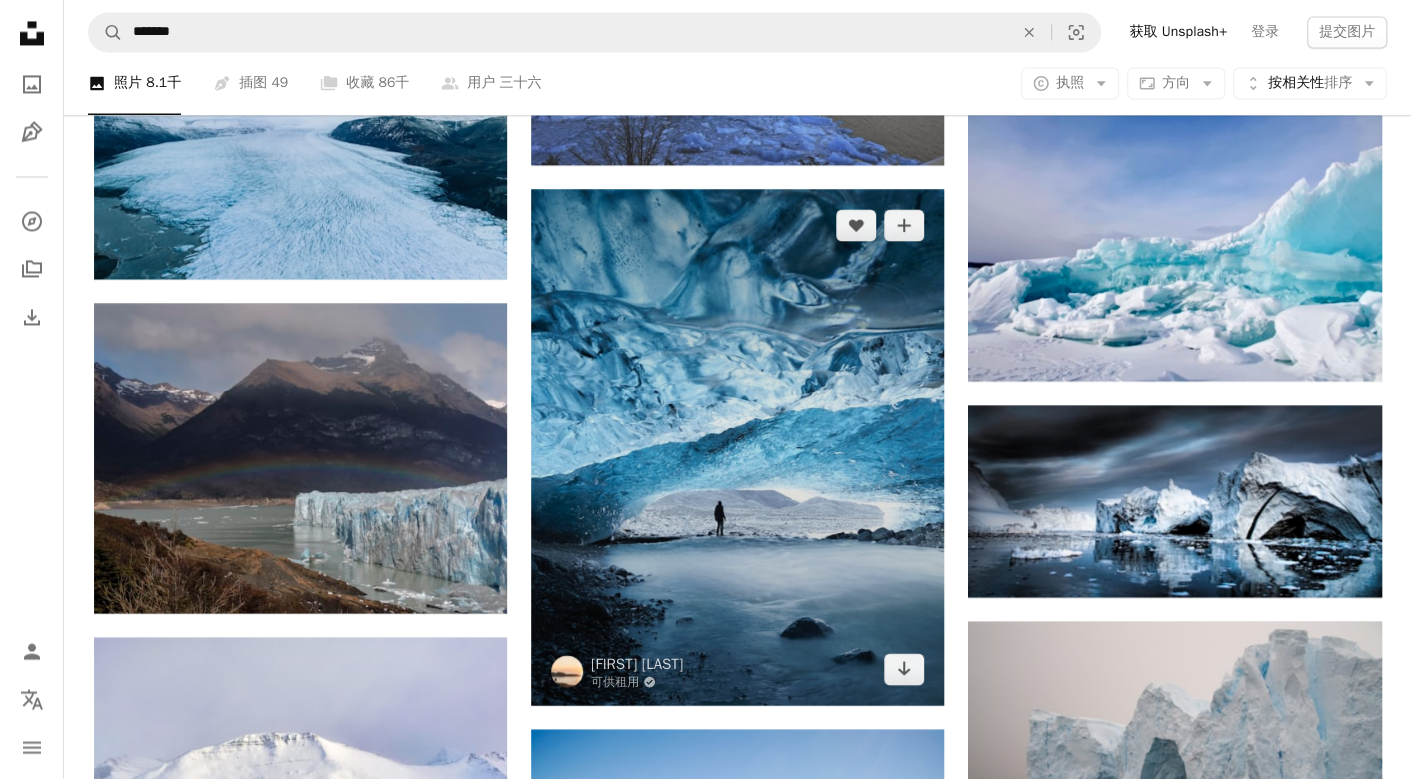 scroll, scrollTop: 2100, scrollLeft: 0, axis: vertical 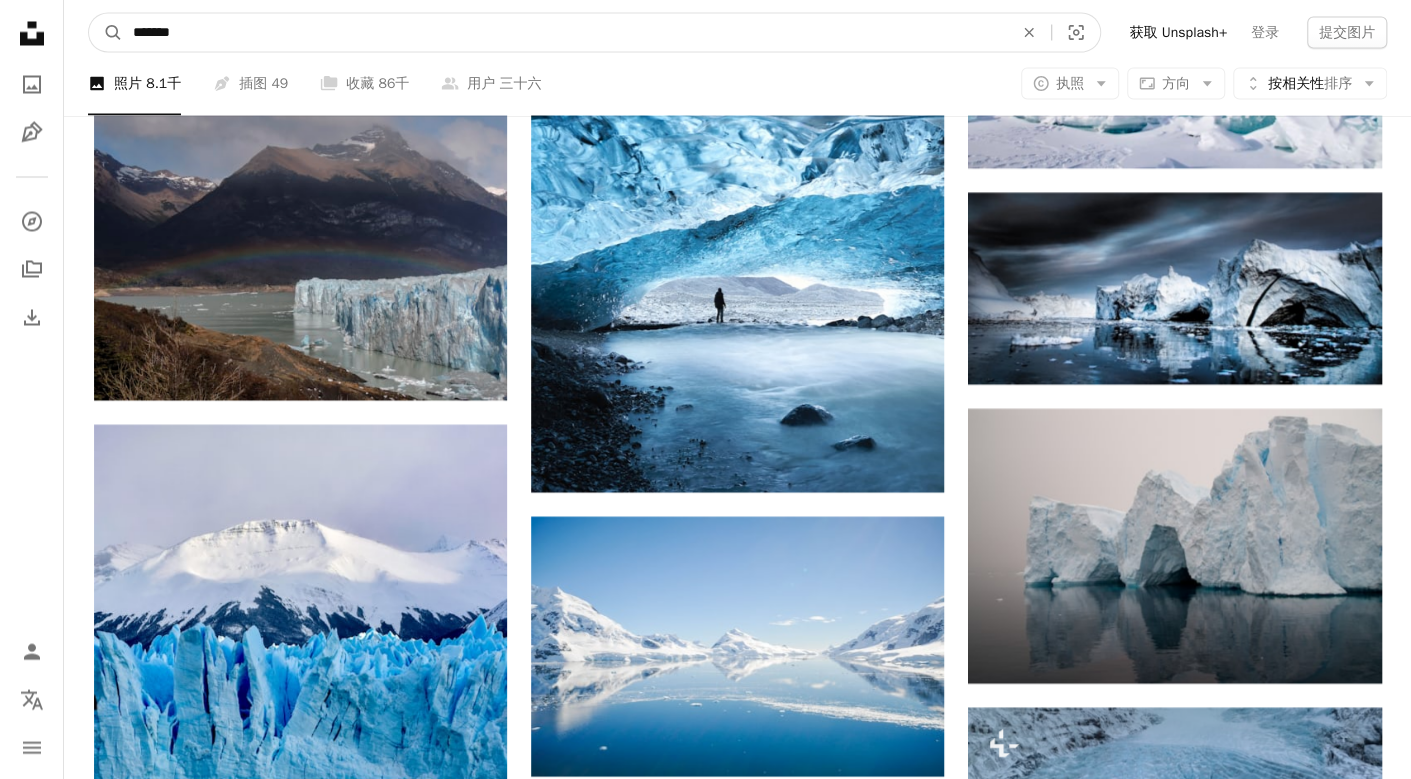 drag, startPoint x: 256, startPoint y: 31, endPoint x: -8, endPoint y: 33, distance: 264.00757 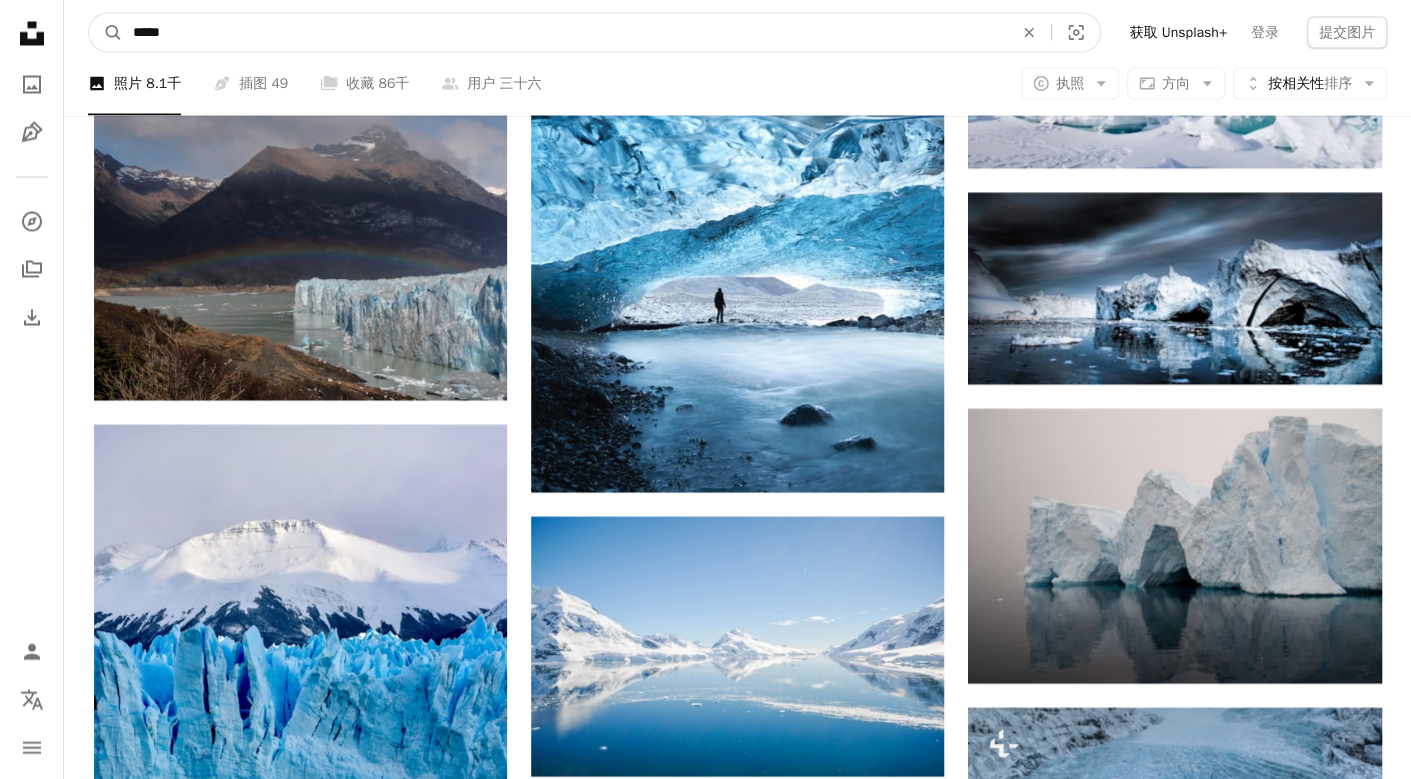 type on "**" 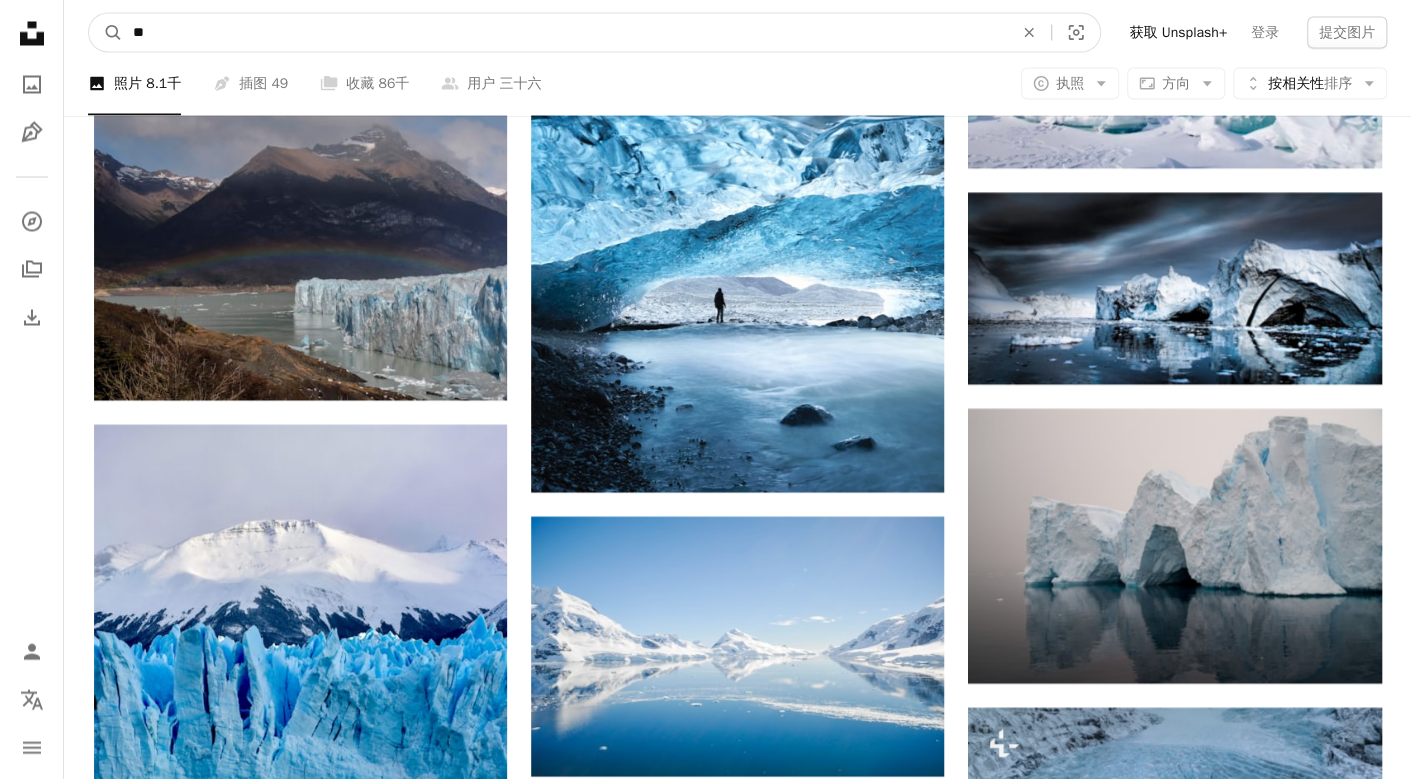 click on "A magnifying glass" at bounding box center (106, 32) 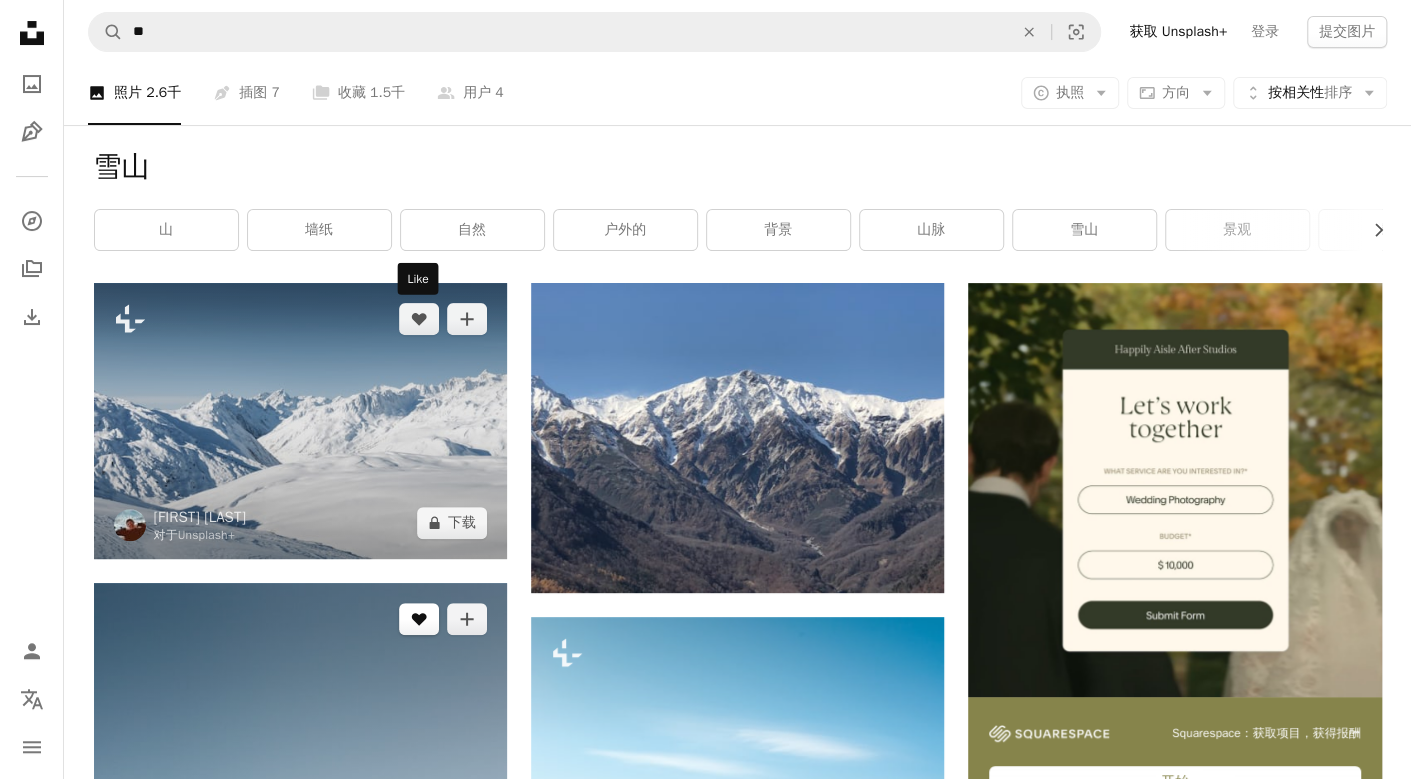 scroll, scrollTop: 300, scrollLeft: 0, axis: vertical 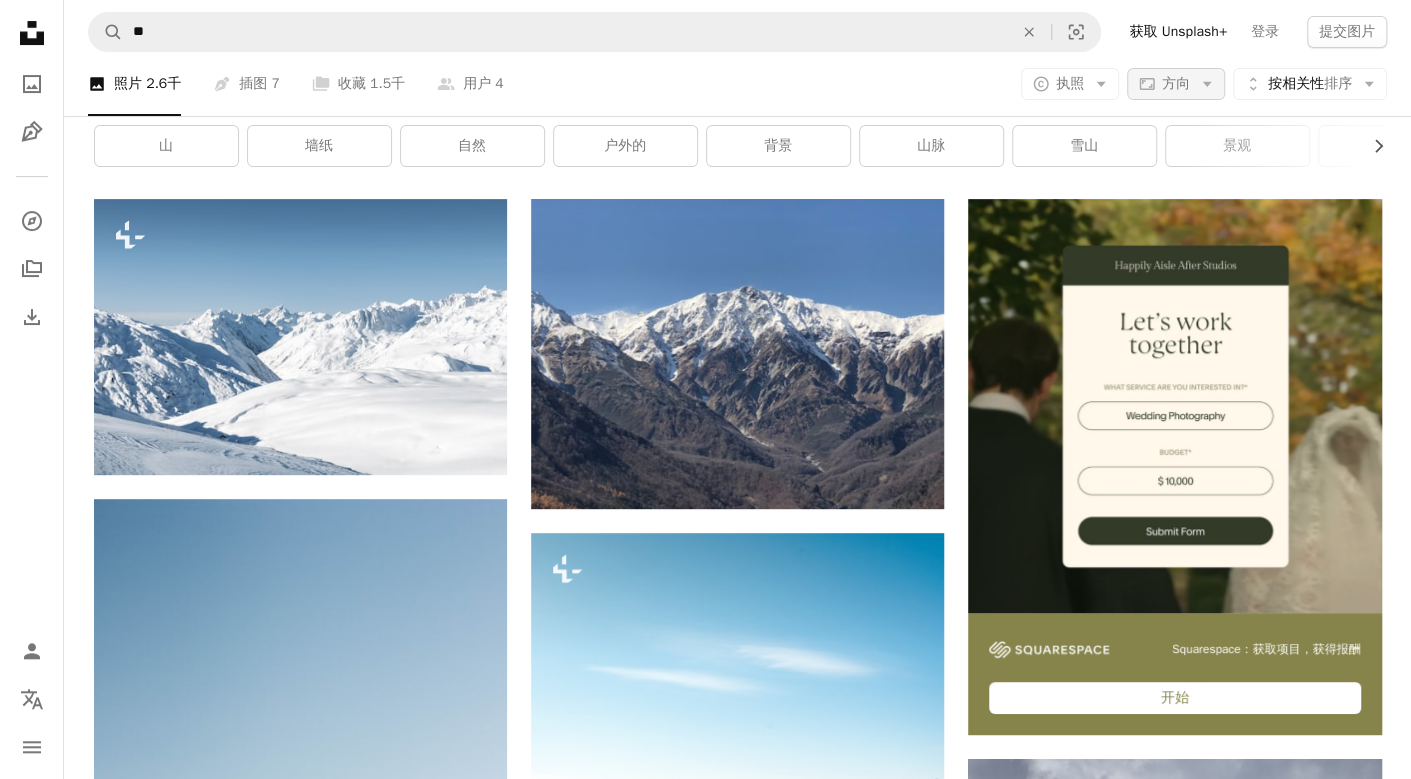 click on "Arrow down" 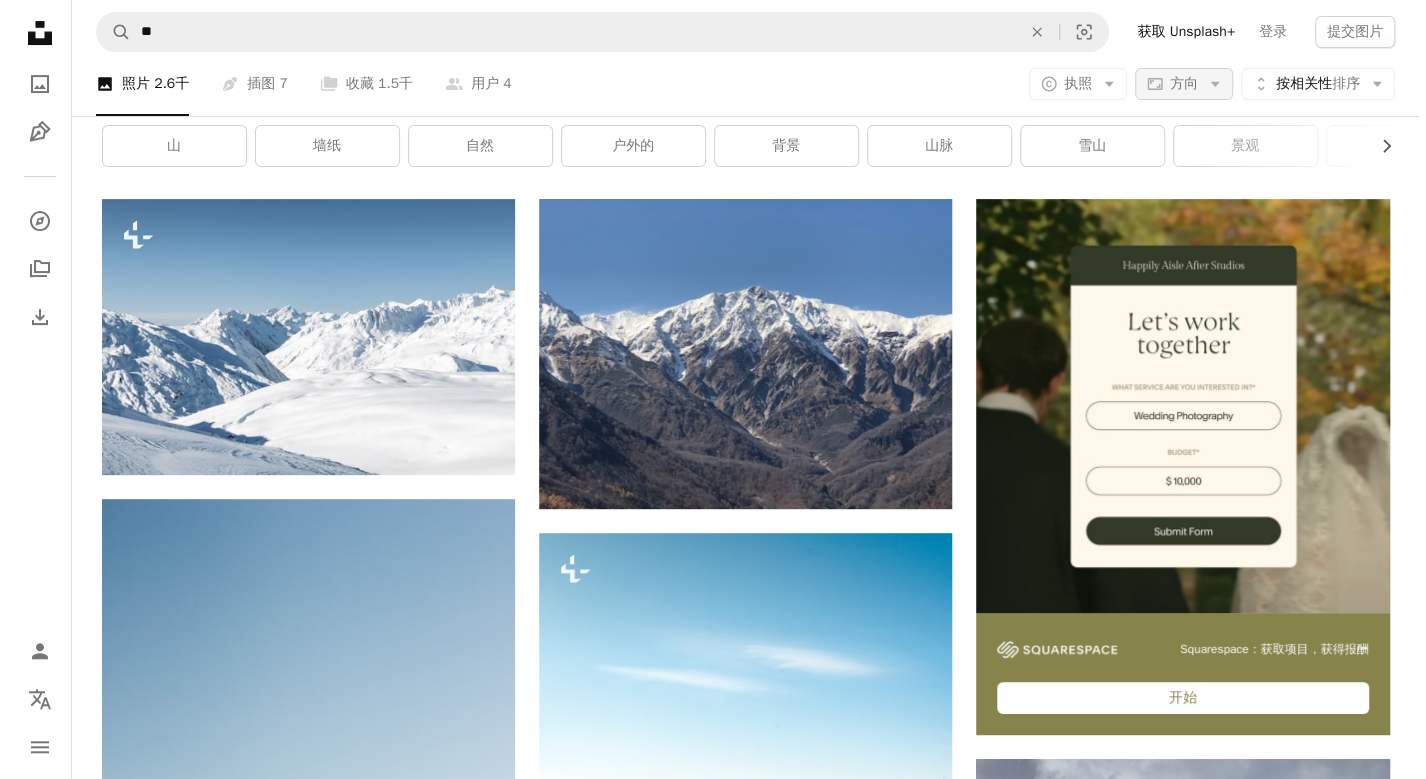 scroll, scrollTop: 0, scrollLeft: 0, axis: both 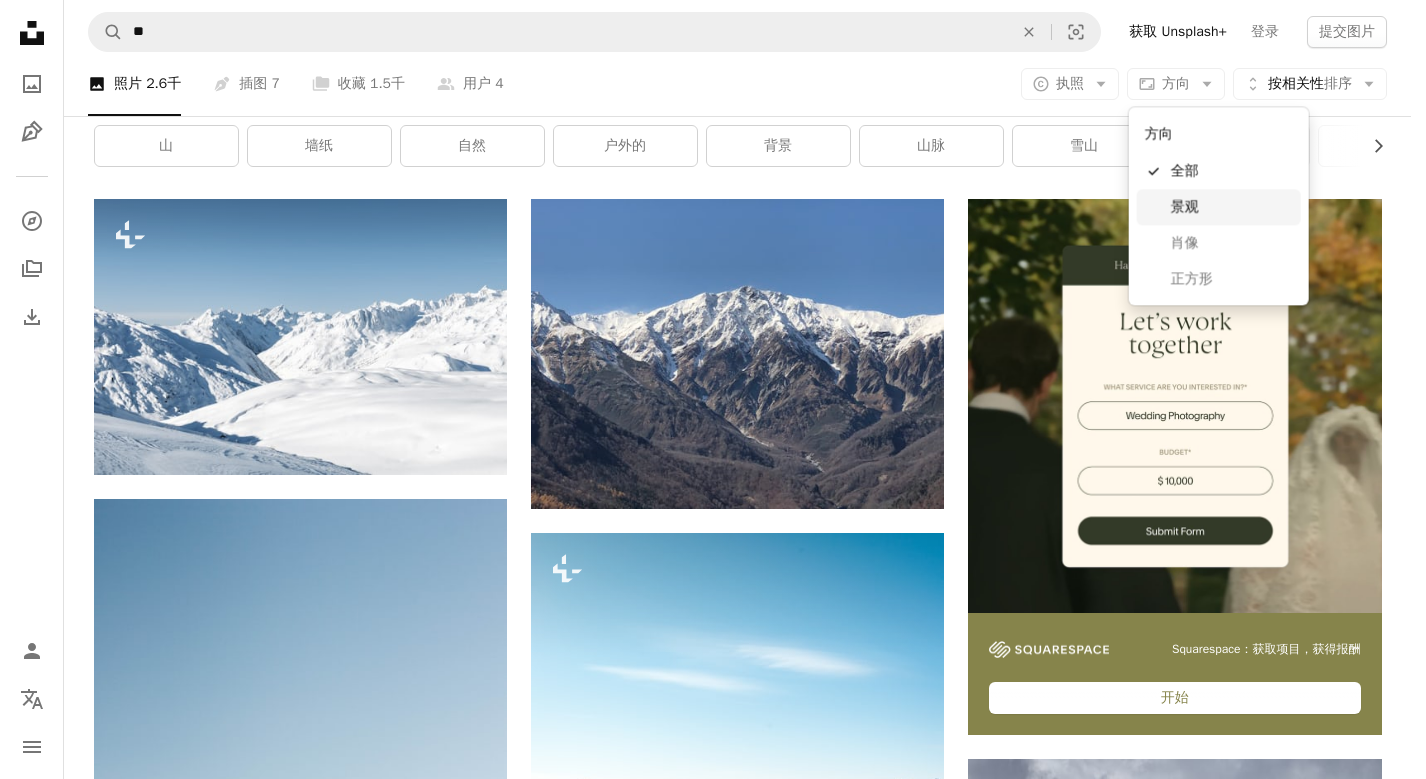 click on "景观" at bounding box center (1185, 206) 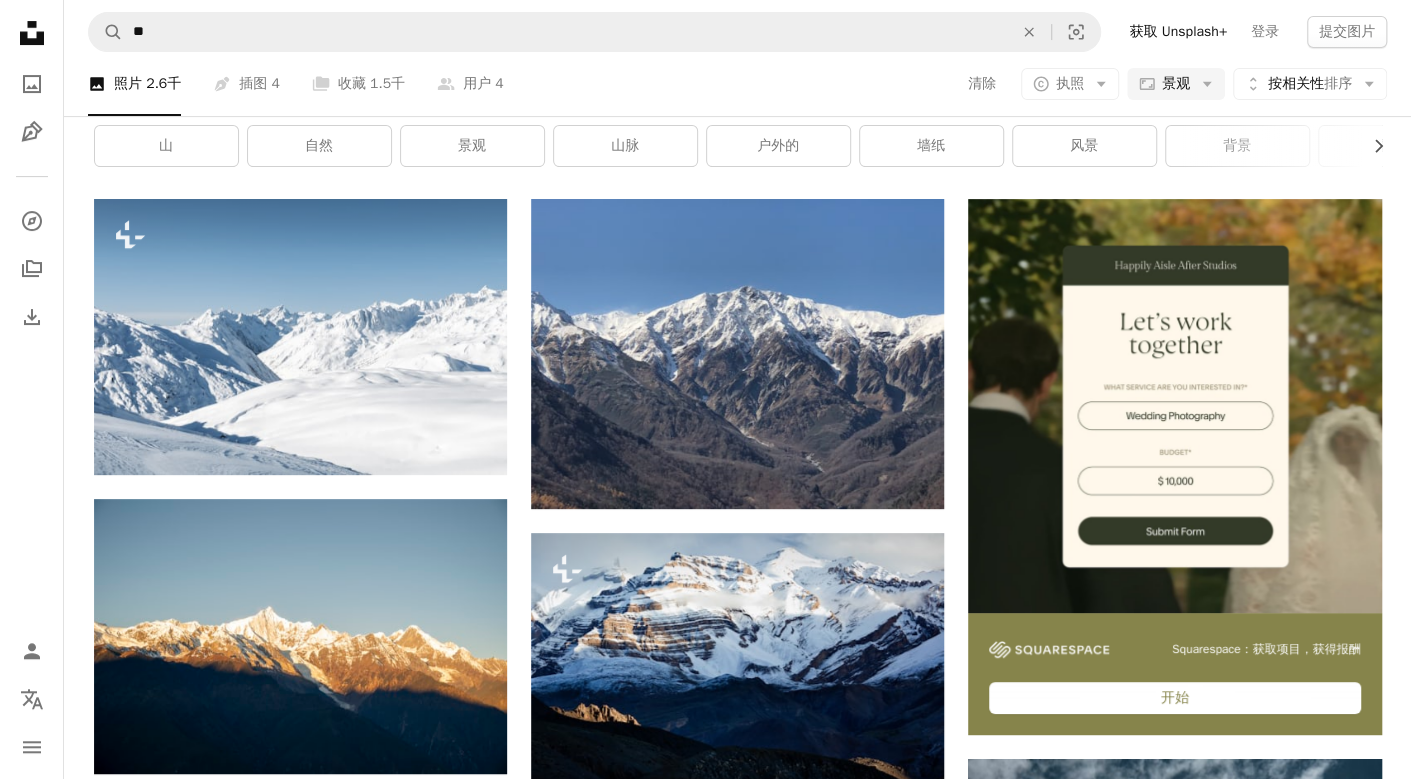 scroll, scrollTop: 2200, scrollLeft: 0, axis: vertical 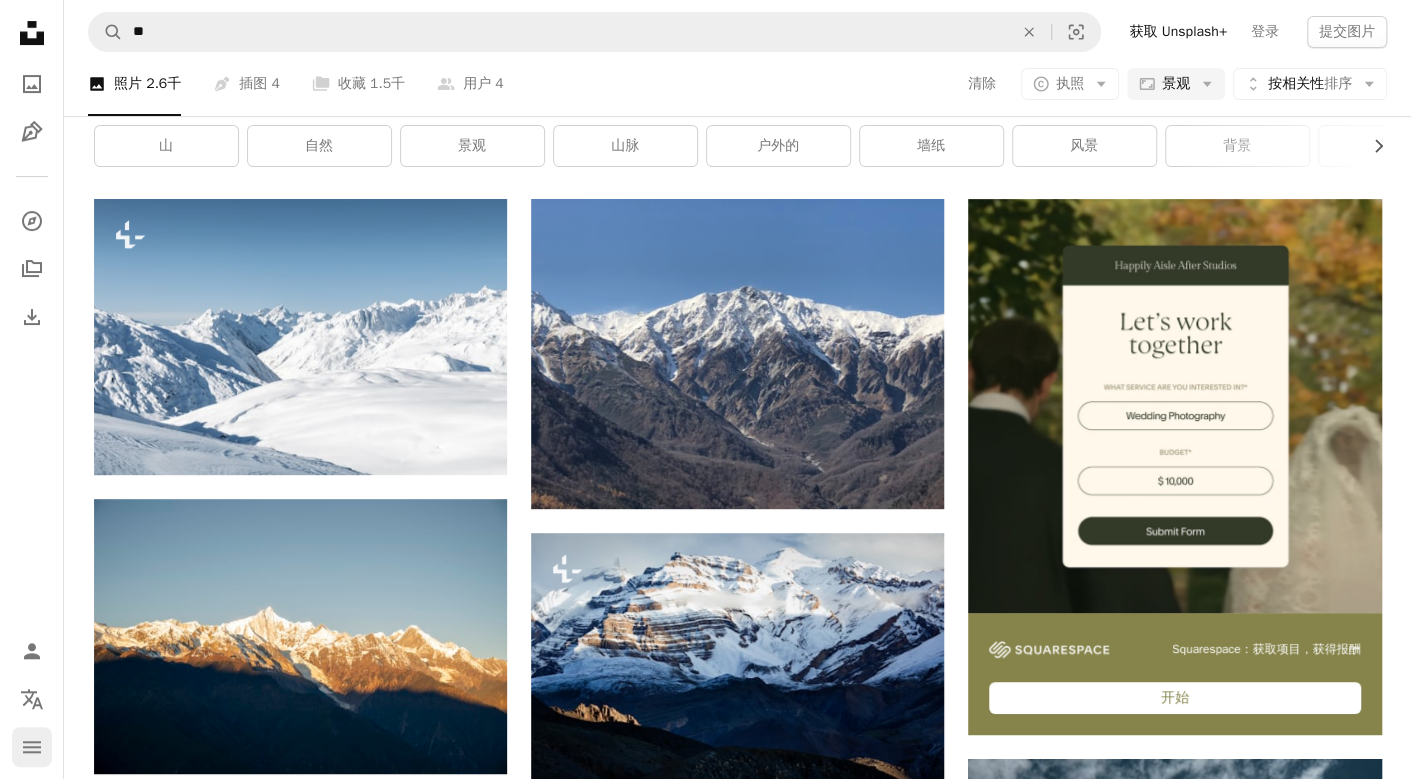 click on "navigation menu" 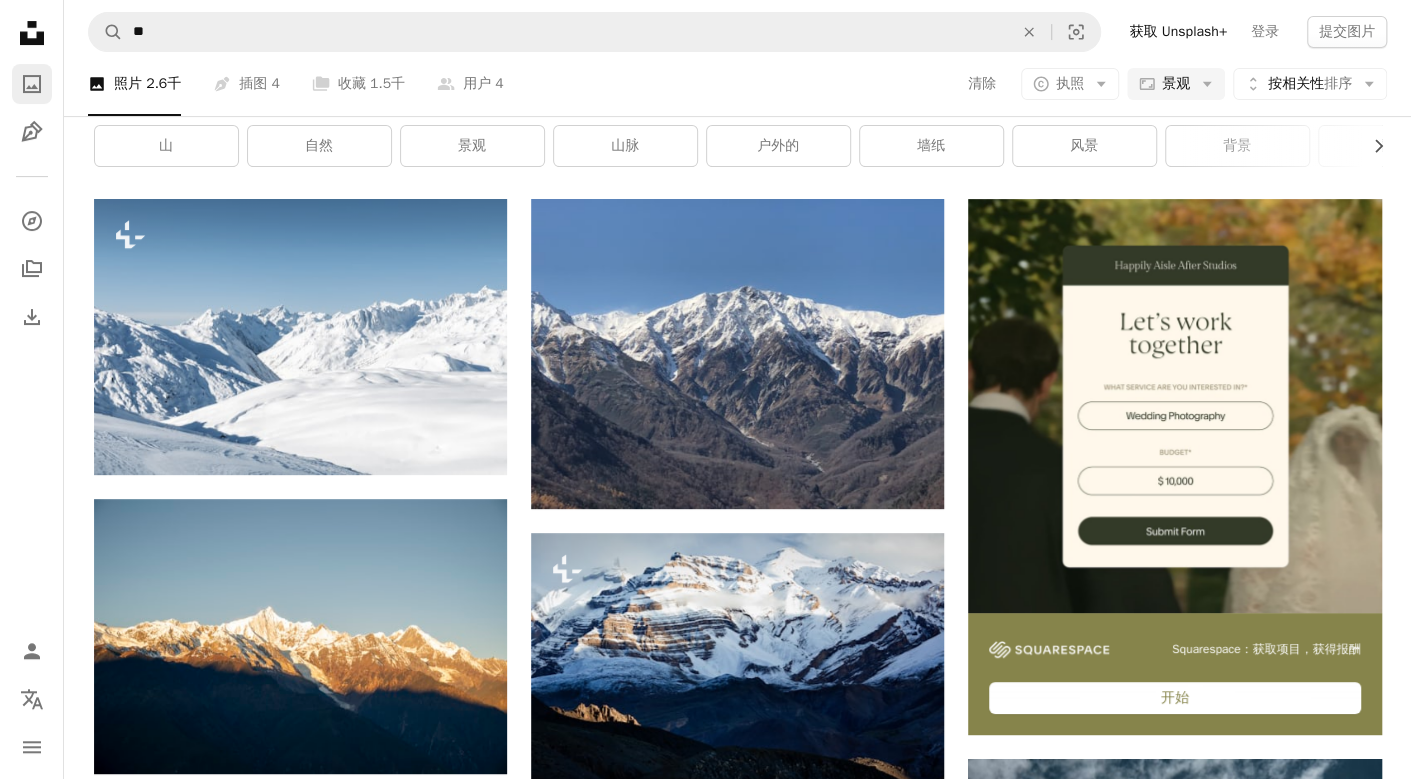 click on "A photo" 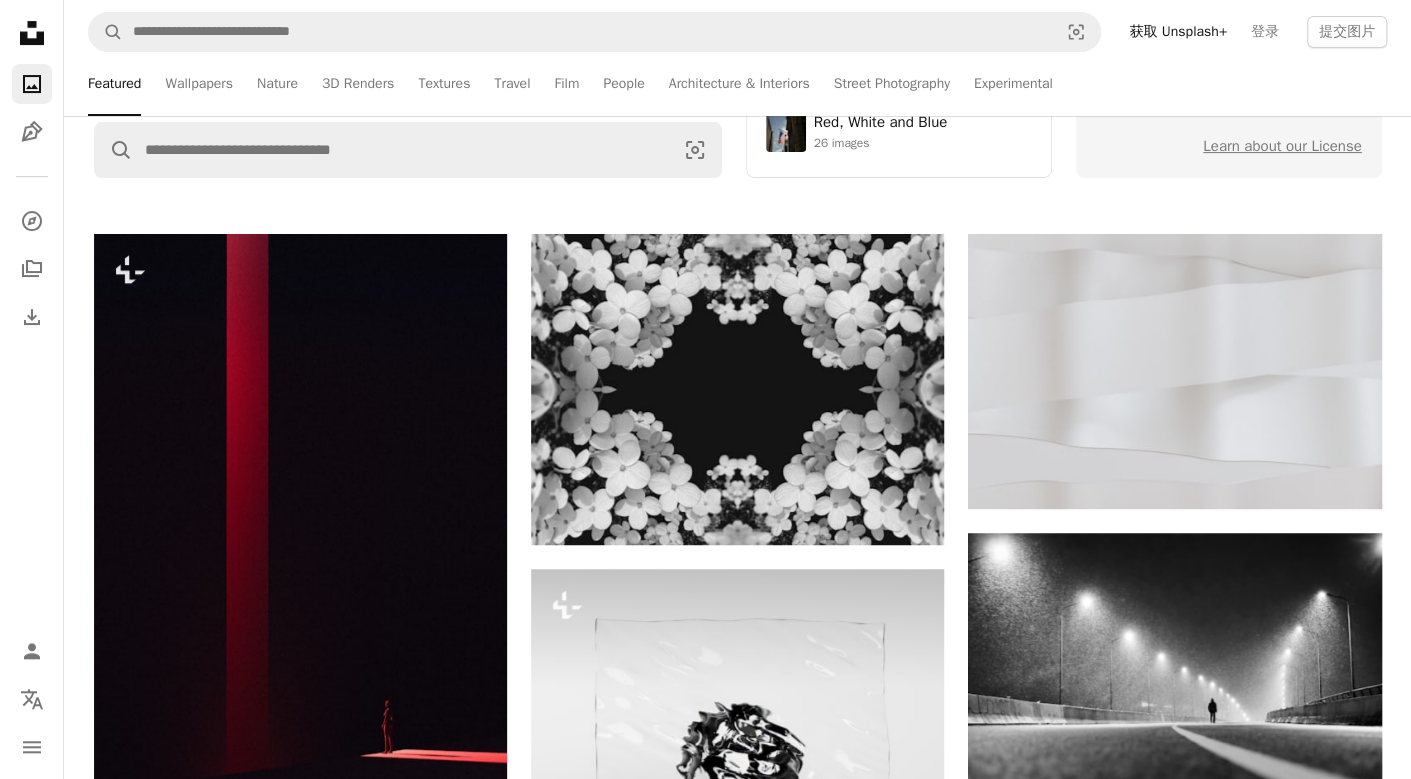 scroll, scrollTop: 0, scrollLeft: 0, axis: both 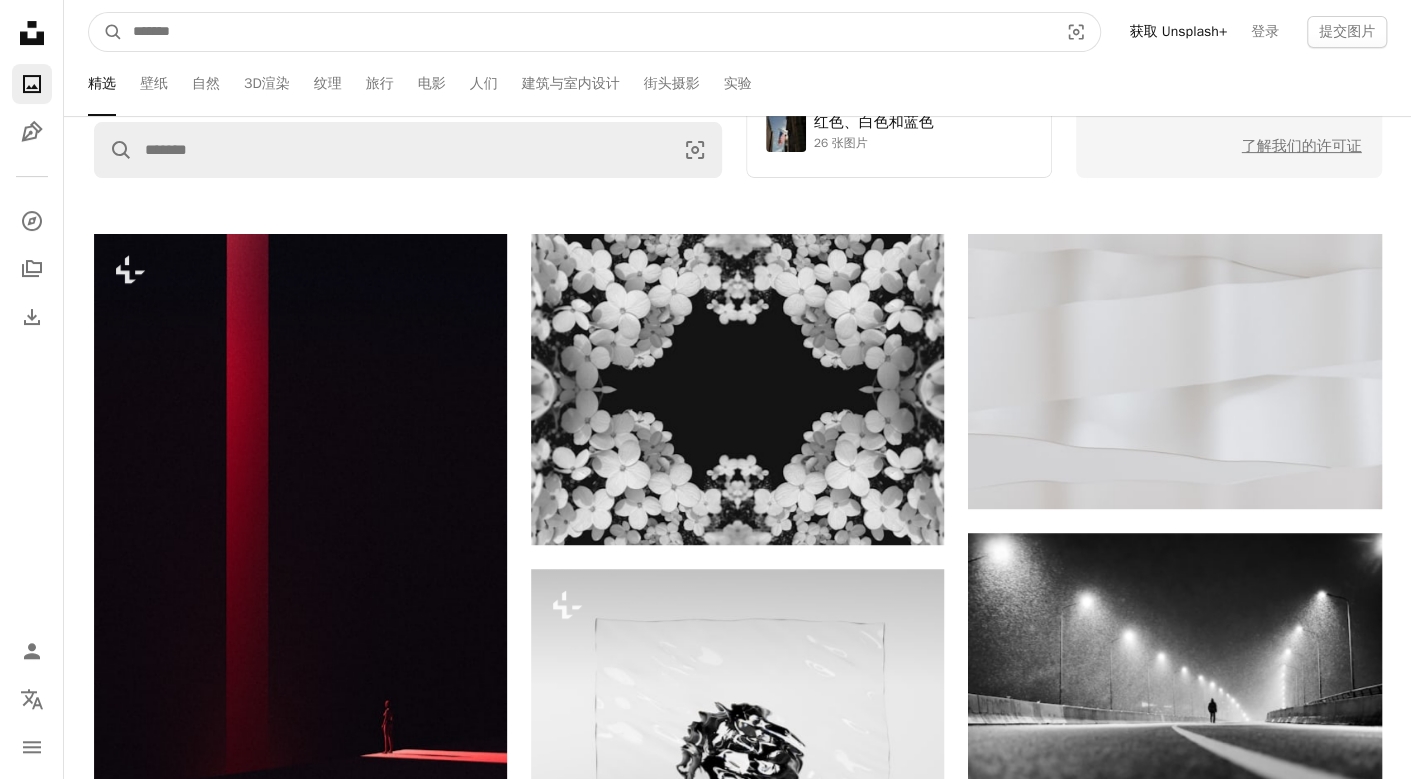 click at bounding box center (587, 32) 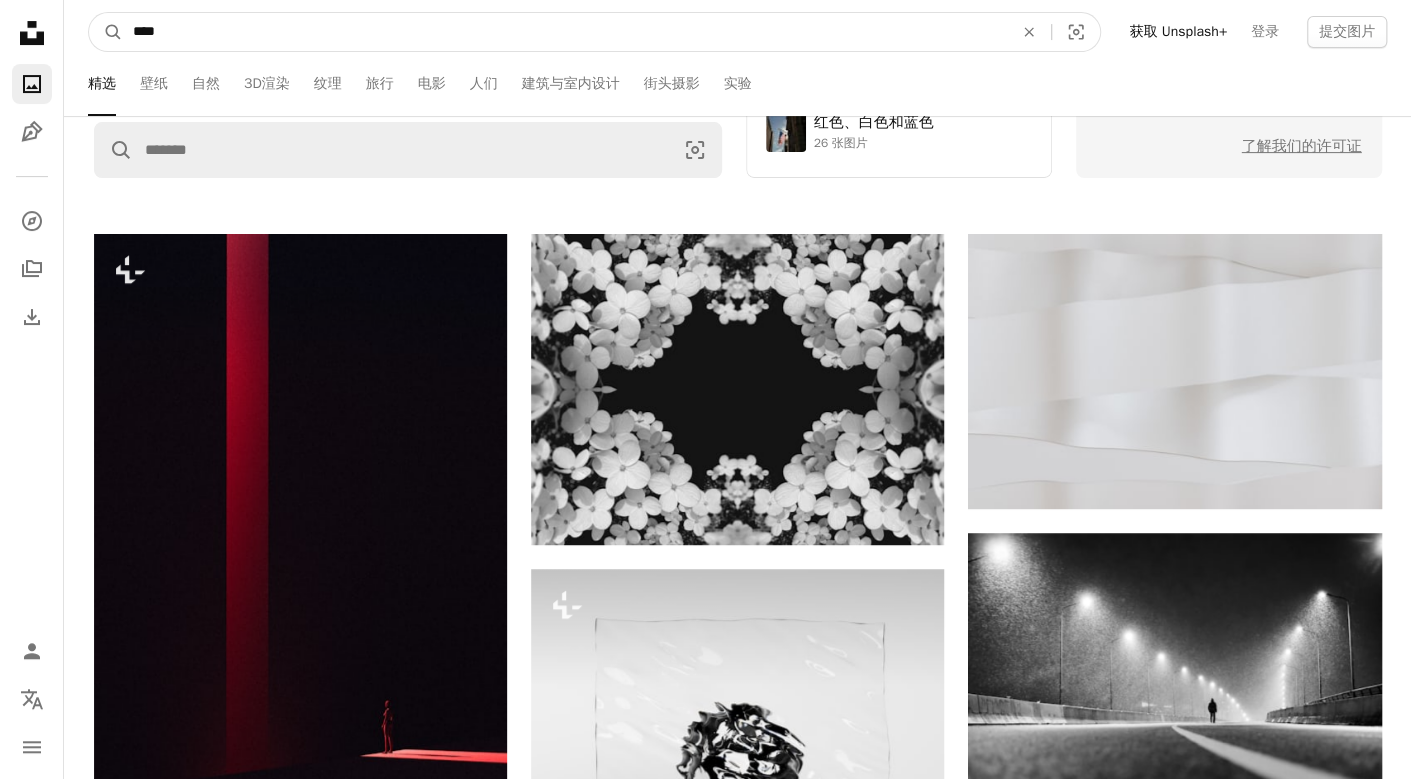 type on "****" 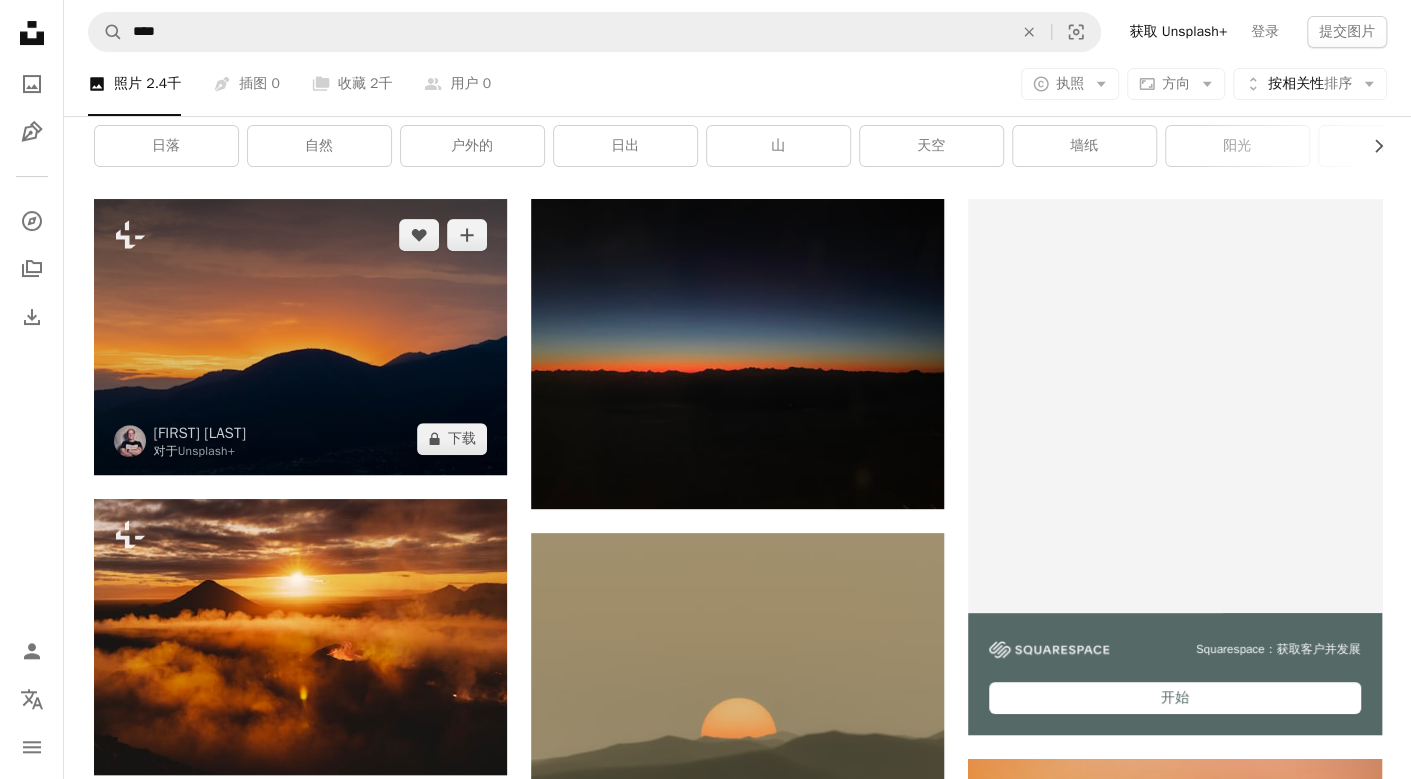 scroll, scrollTop: 100, scrollLeft: 0, axis: vertical 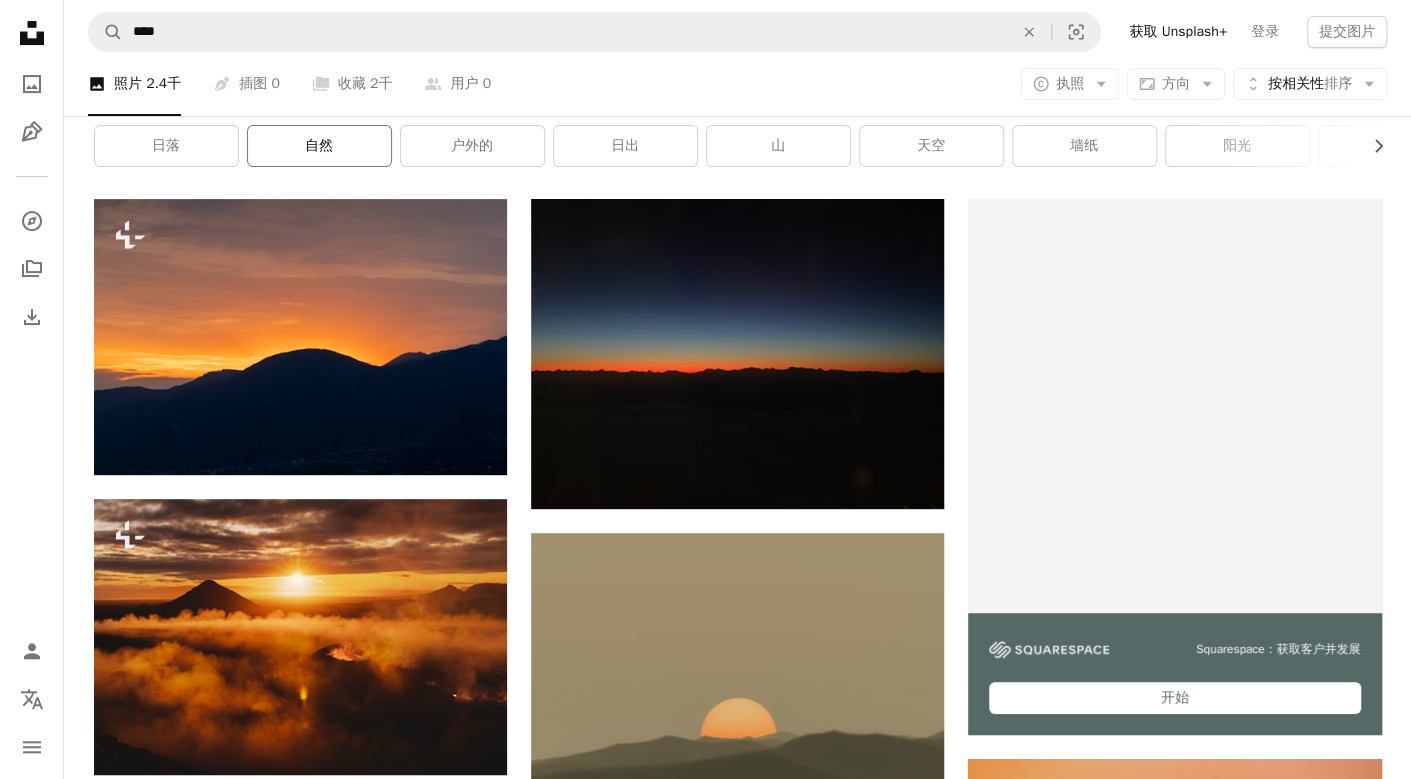 click on "自然" at bounding box center [319, 145] 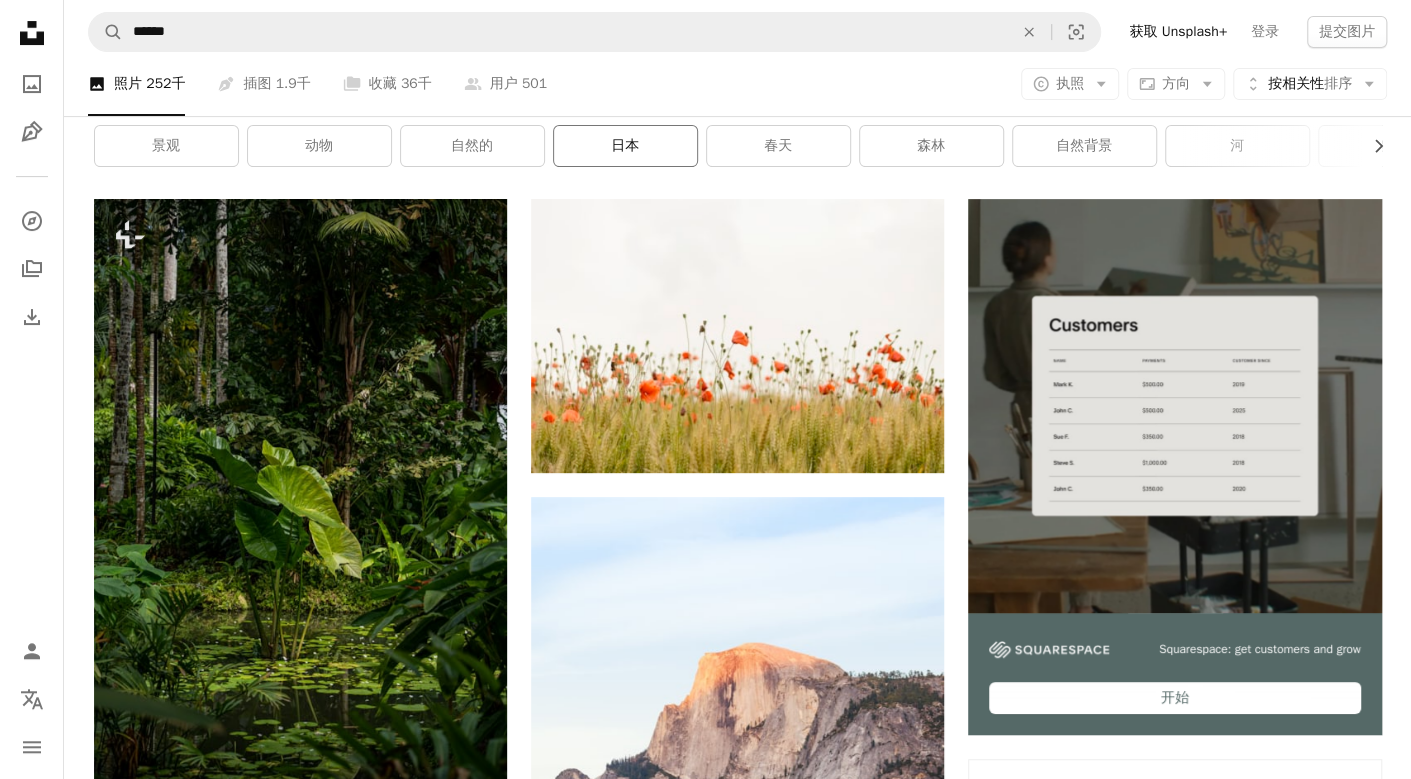 scroll, scrollTop: 200, scrollLeft: 0, axis: vertical 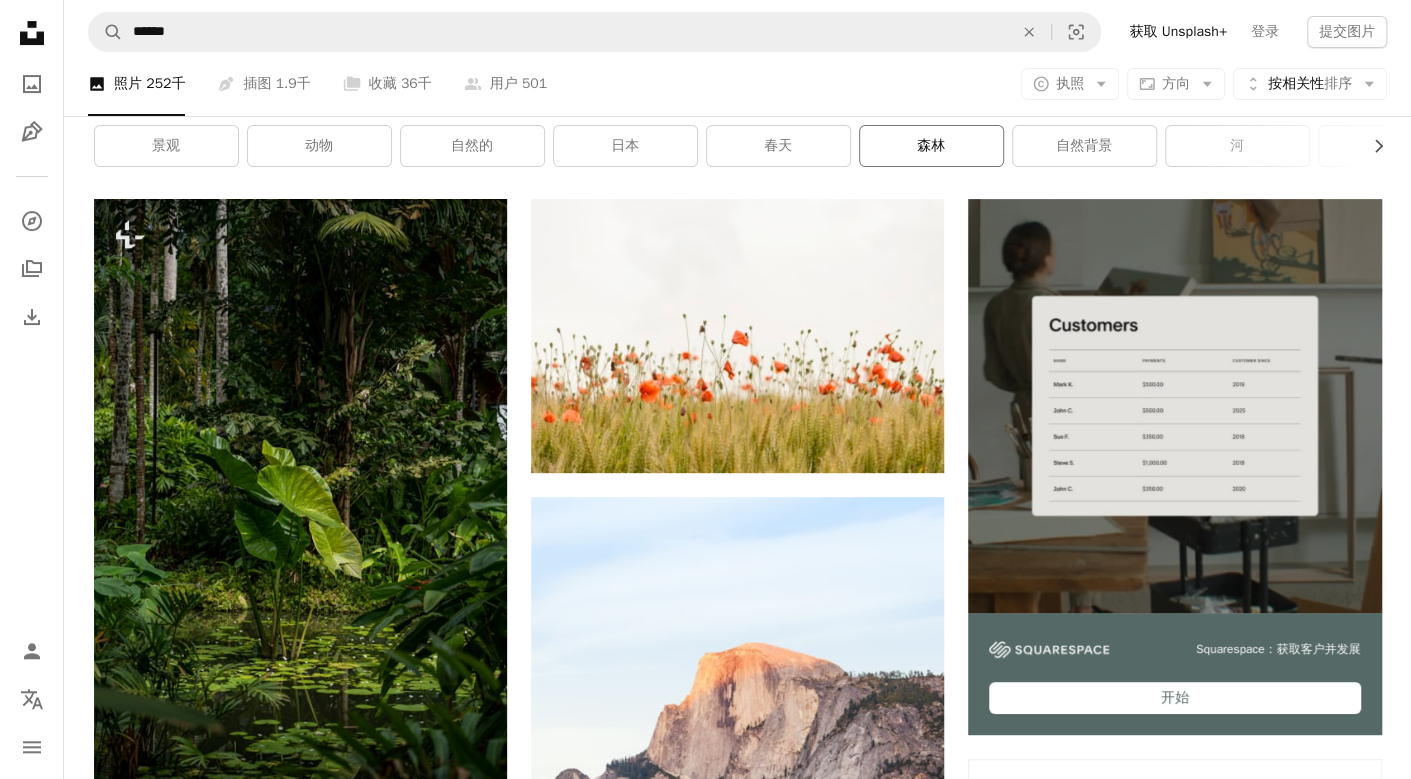 click on "森林" at bounding box center (931, 145) 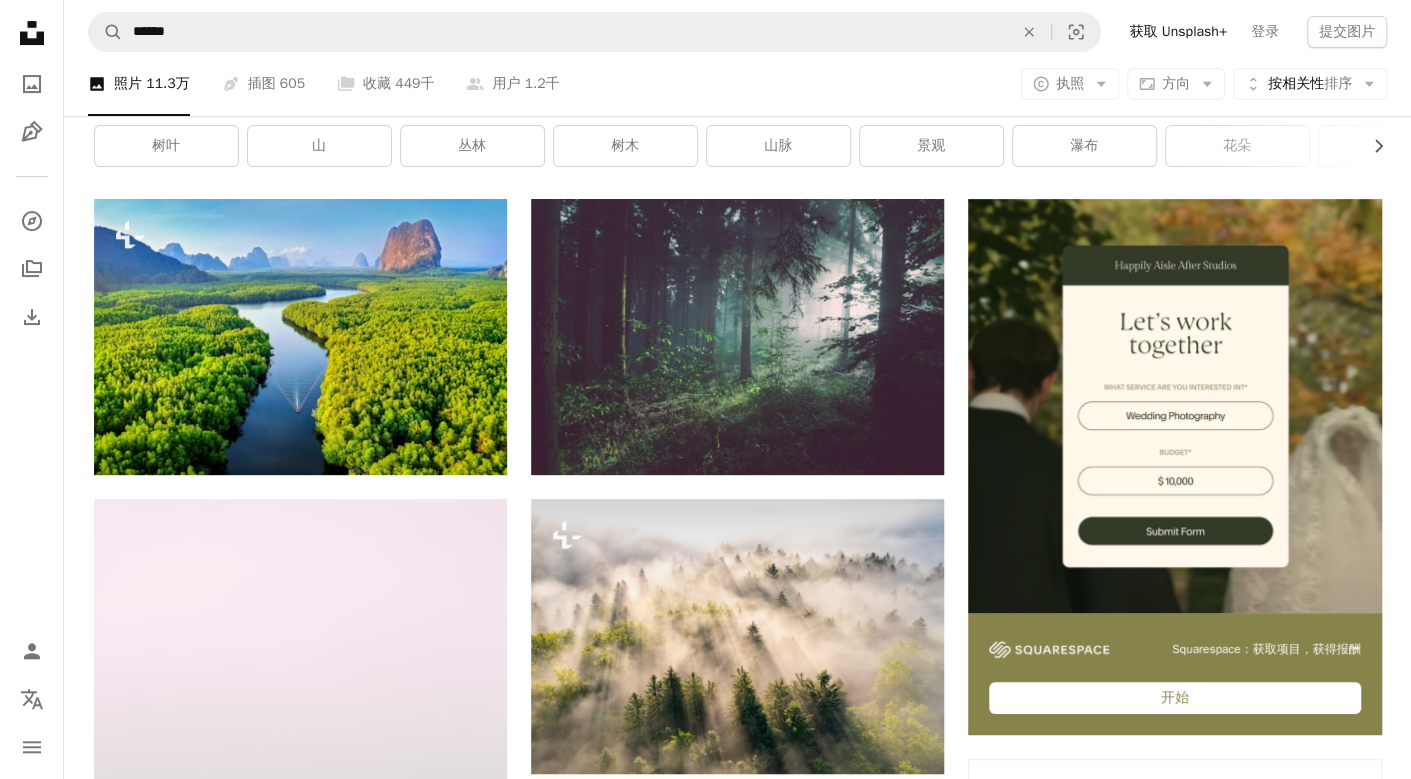 scroll, scrollTop: 400, scrollLeft: 0, axis: vertical 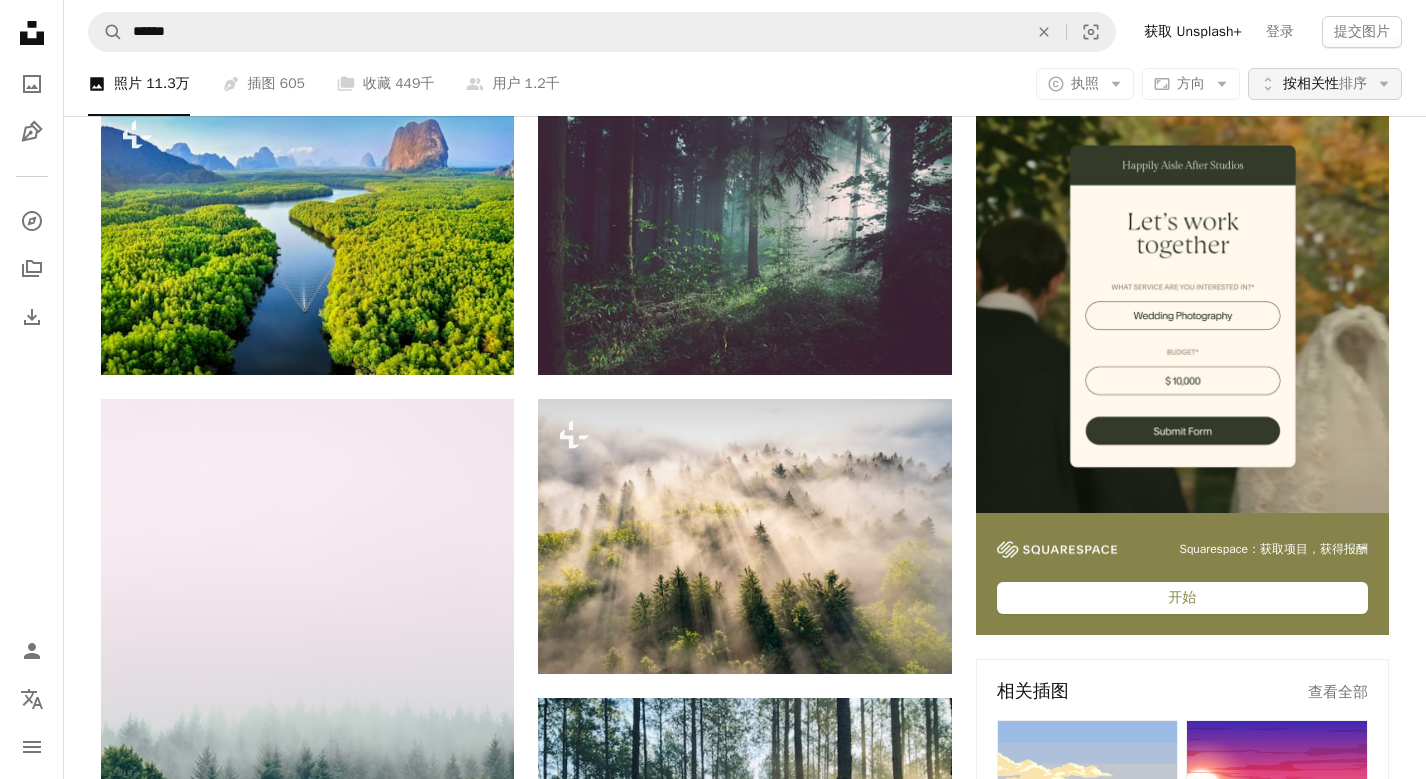 click on "排序" at bounding box center (1353, 83) 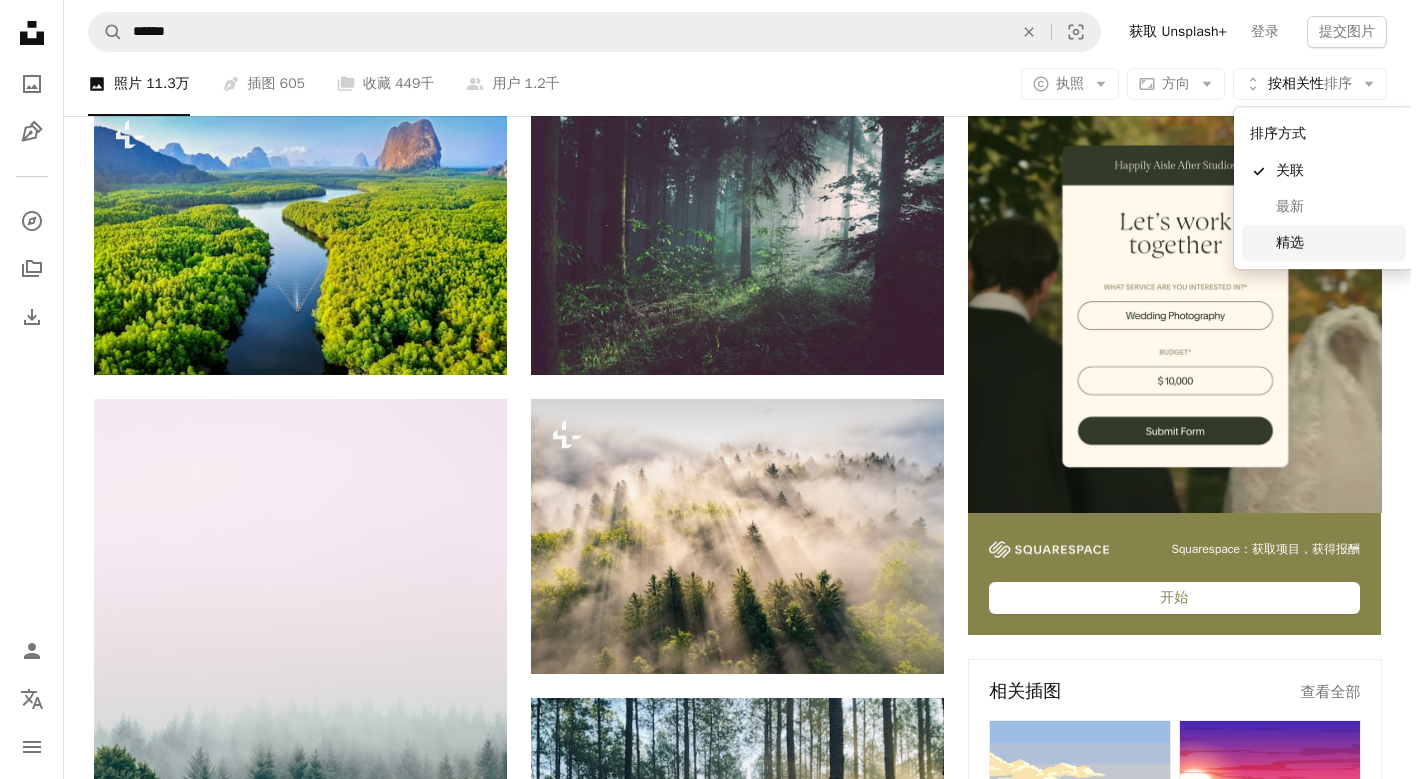 click on "精选" at bounding box center (1290, 242) 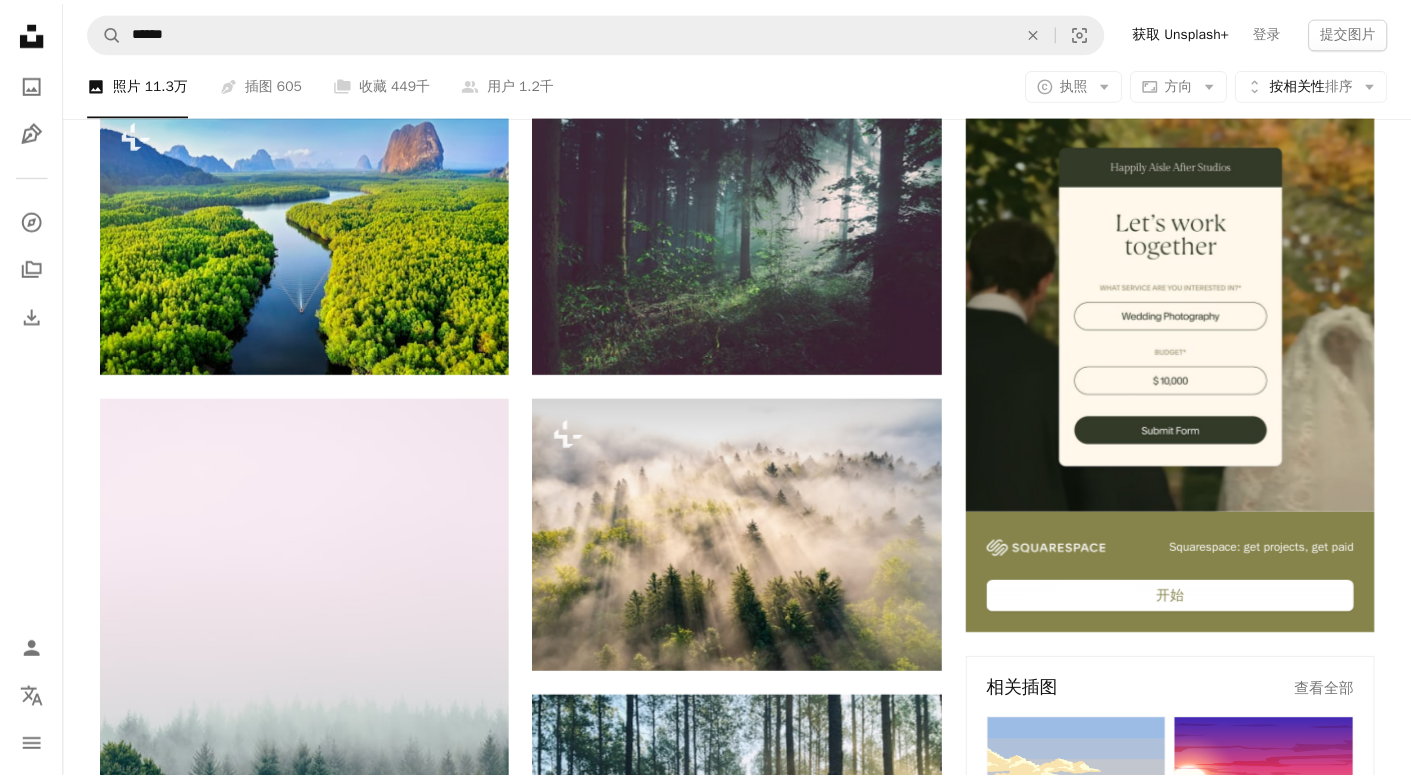 scroll, scrollTop: 0, scrollLeft: 0, axis: both 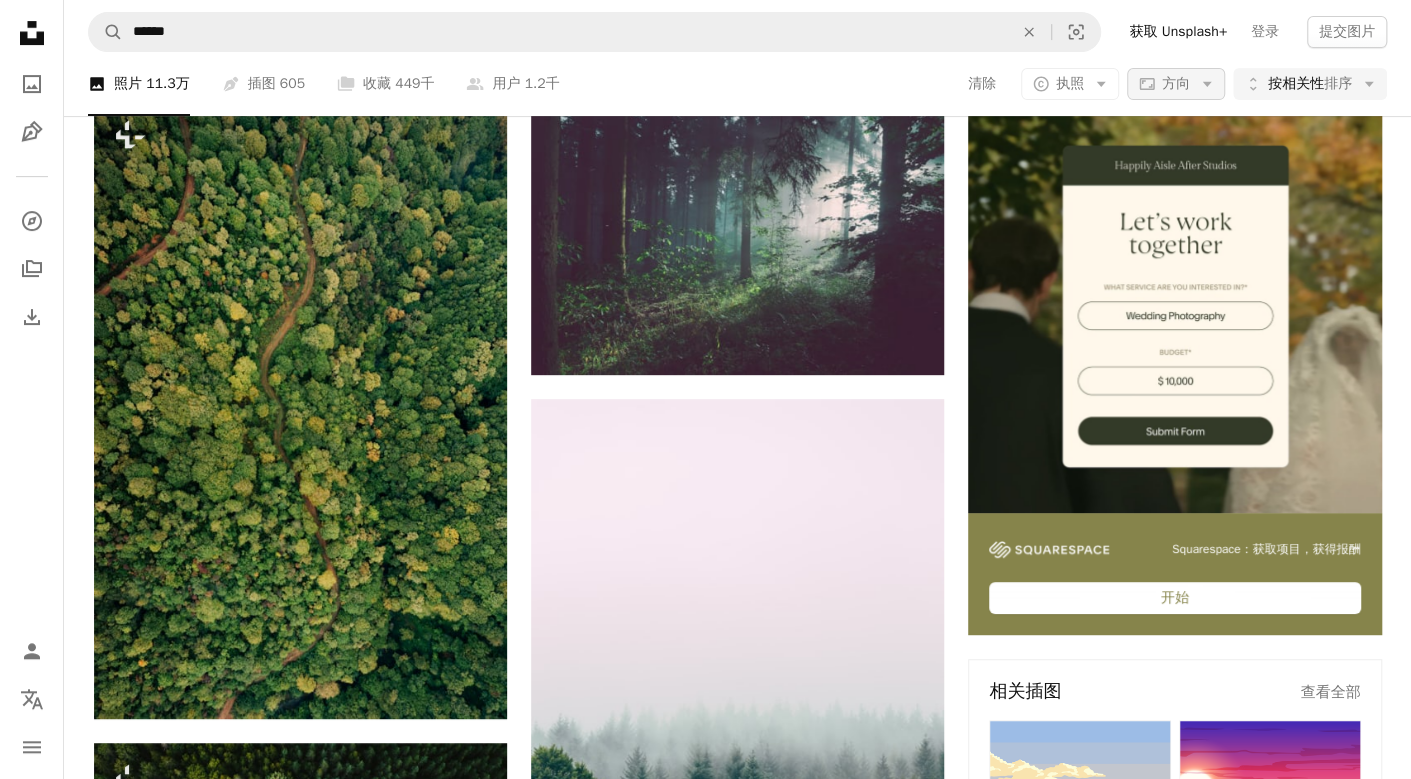 click on "Aspect ratio 方向 Arrow down" at bounding box center [1176, 84] 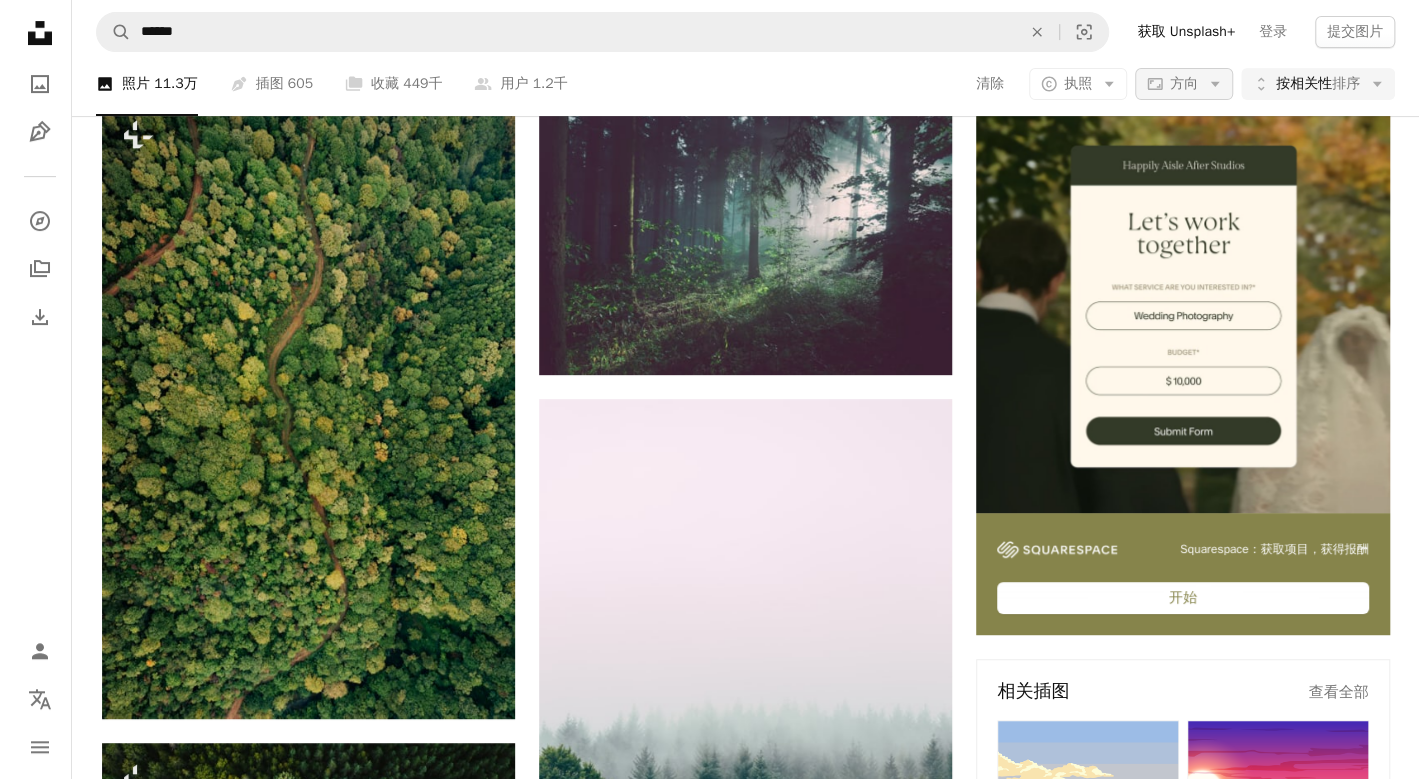 scroll, scrollTop: 0, scrollLeft: 0, axis: both 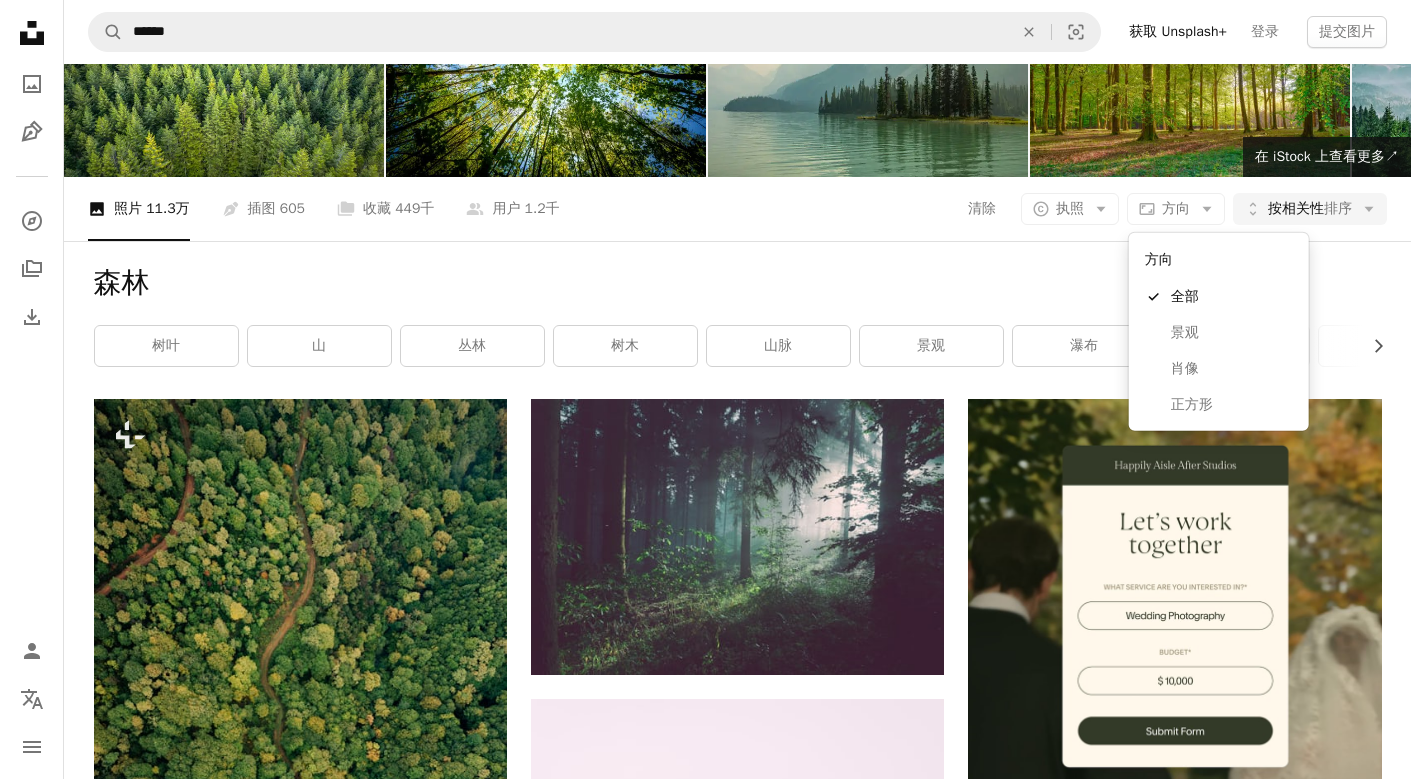 click on "方向" at bounding box center (1159, 259) 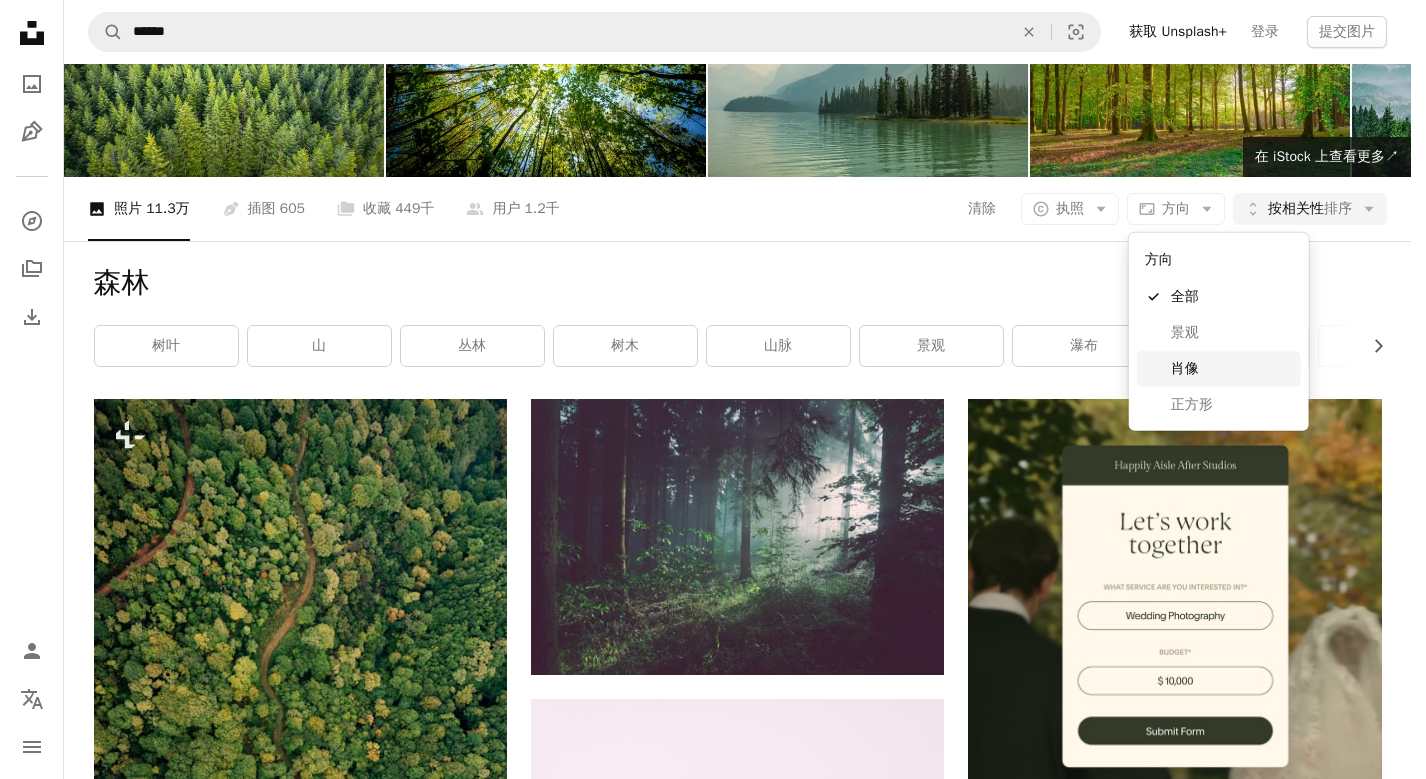 click on "肖像" at bounding box center [1219, 369] 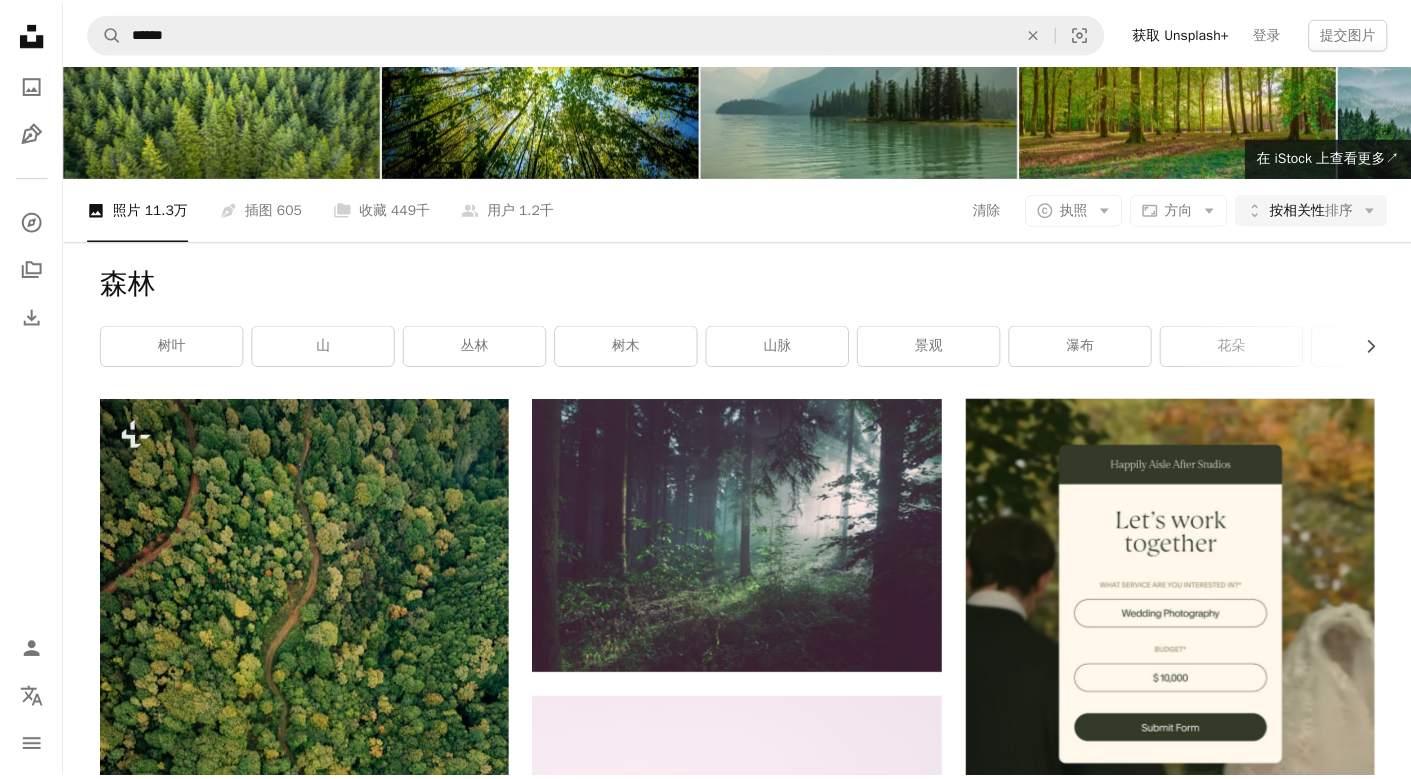 scroll, scrollTop: 0, scrollLeft: 0, axis: both 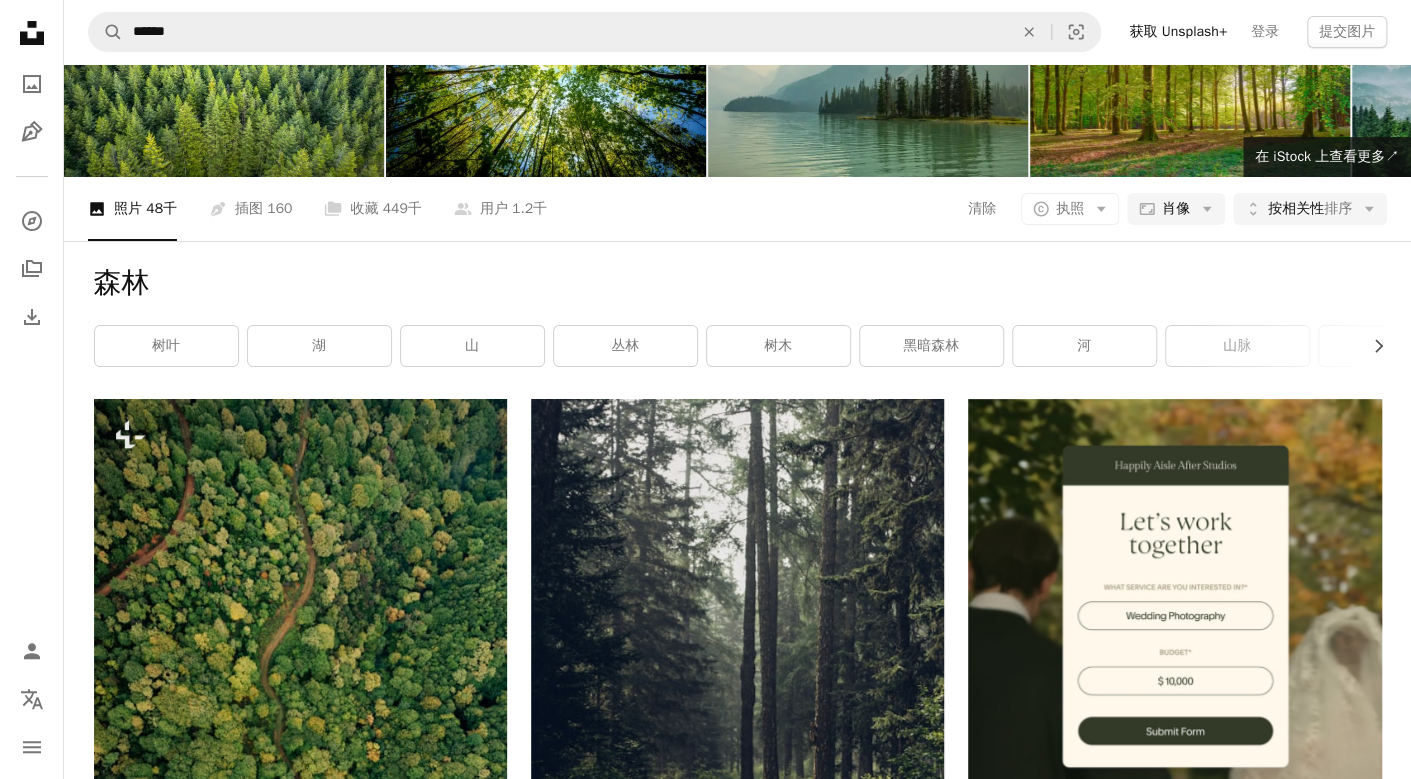 click on "加载更多" at bounding box center [738, 5485] 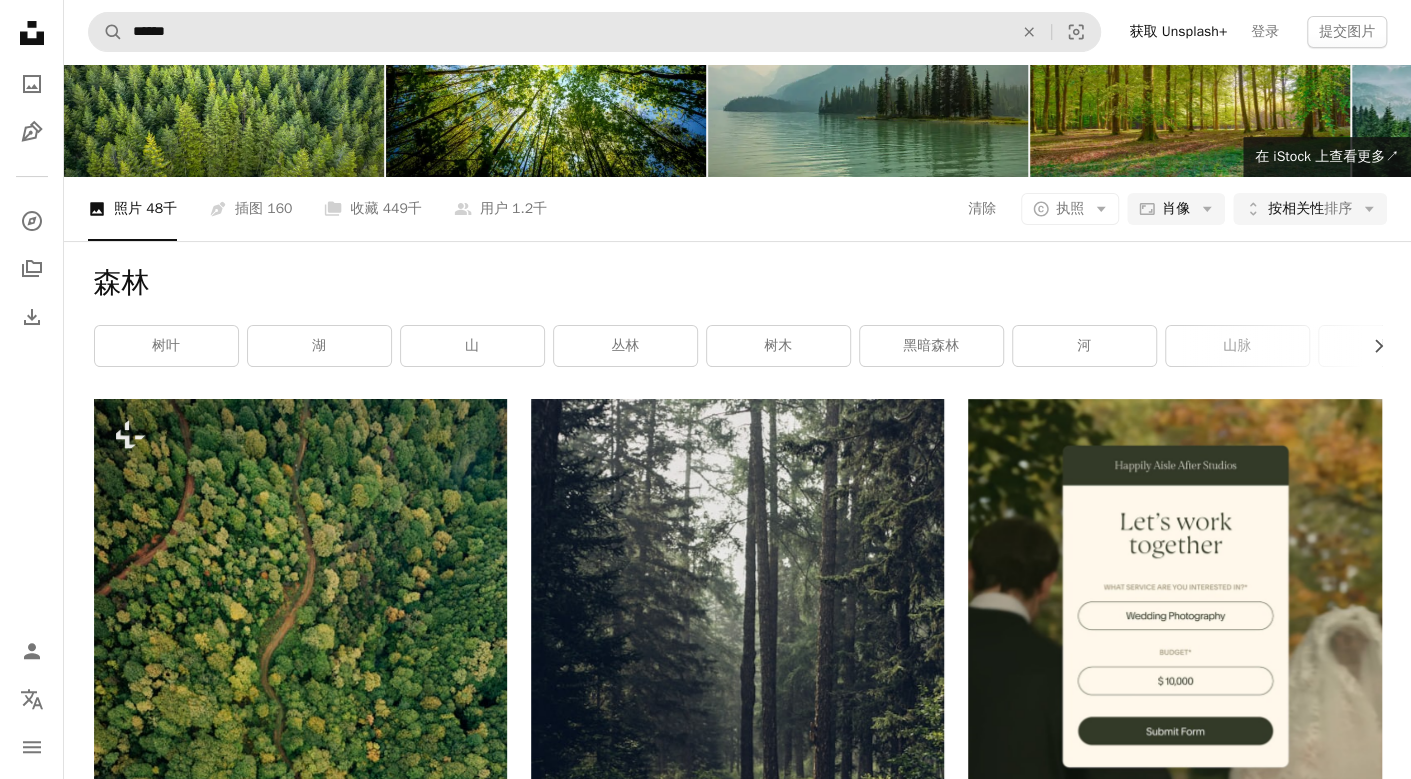 scroll, scrollTop: 0, scrollLeft: 0, axis: both 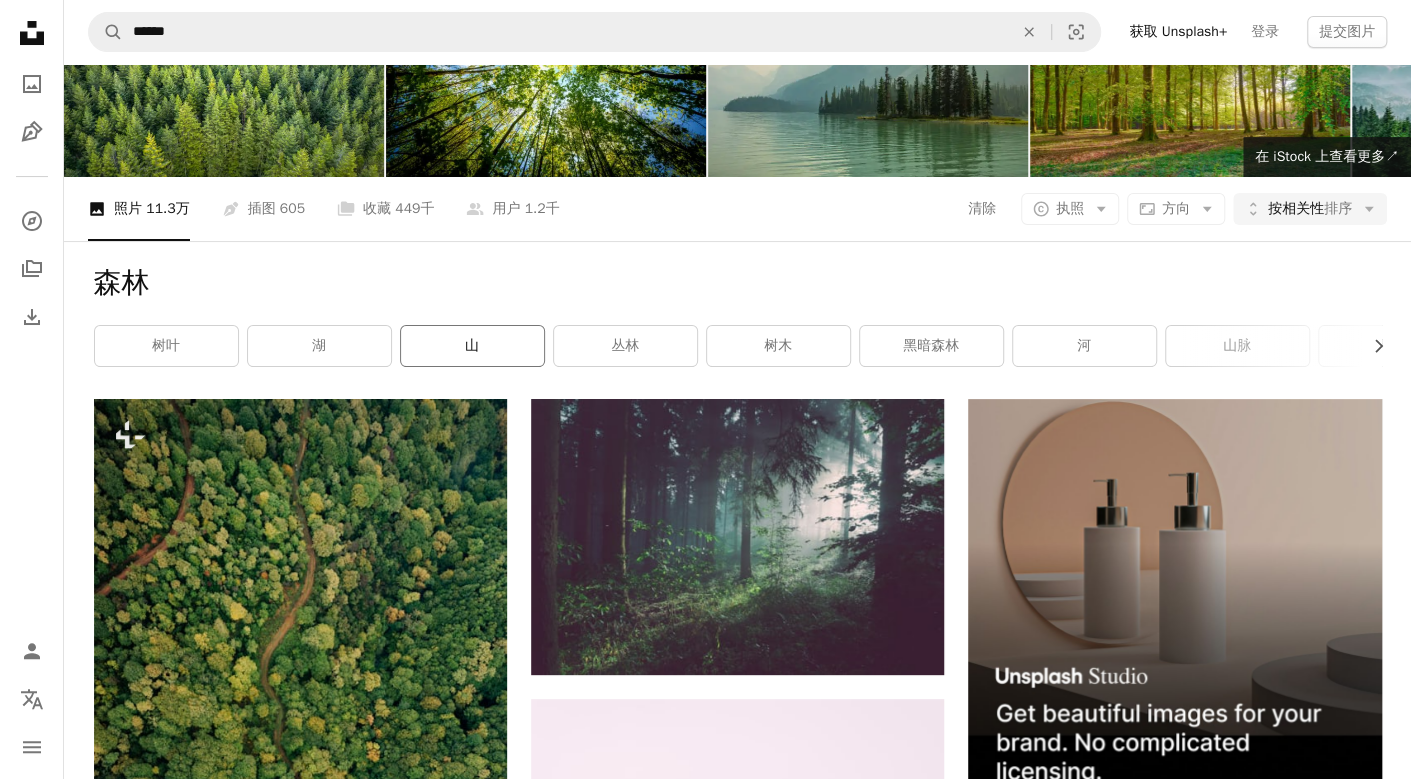 click on "山" at bounding box center (472, 346) 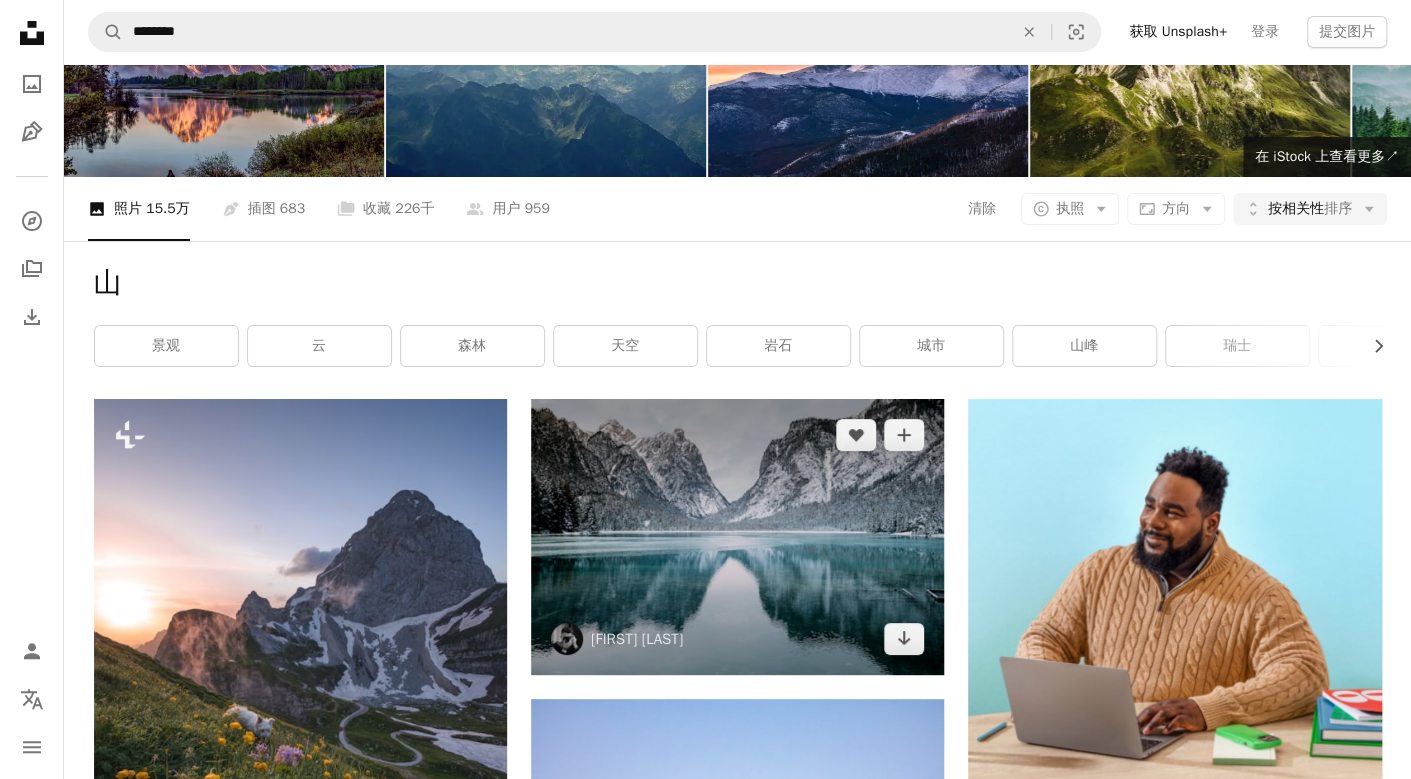 scroll, scrollTop: 100, scrollLeft: 0, axis: vertical 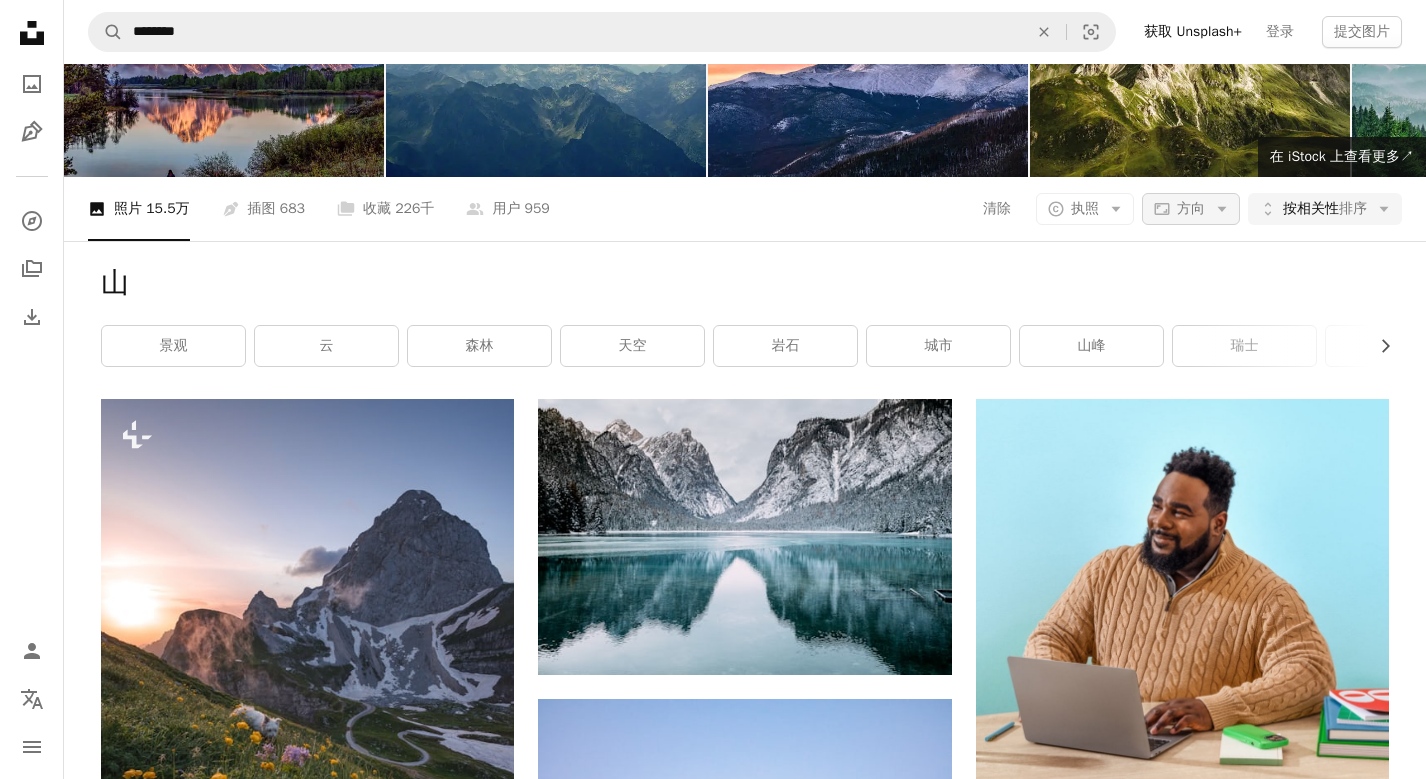 click on "Arrow down" 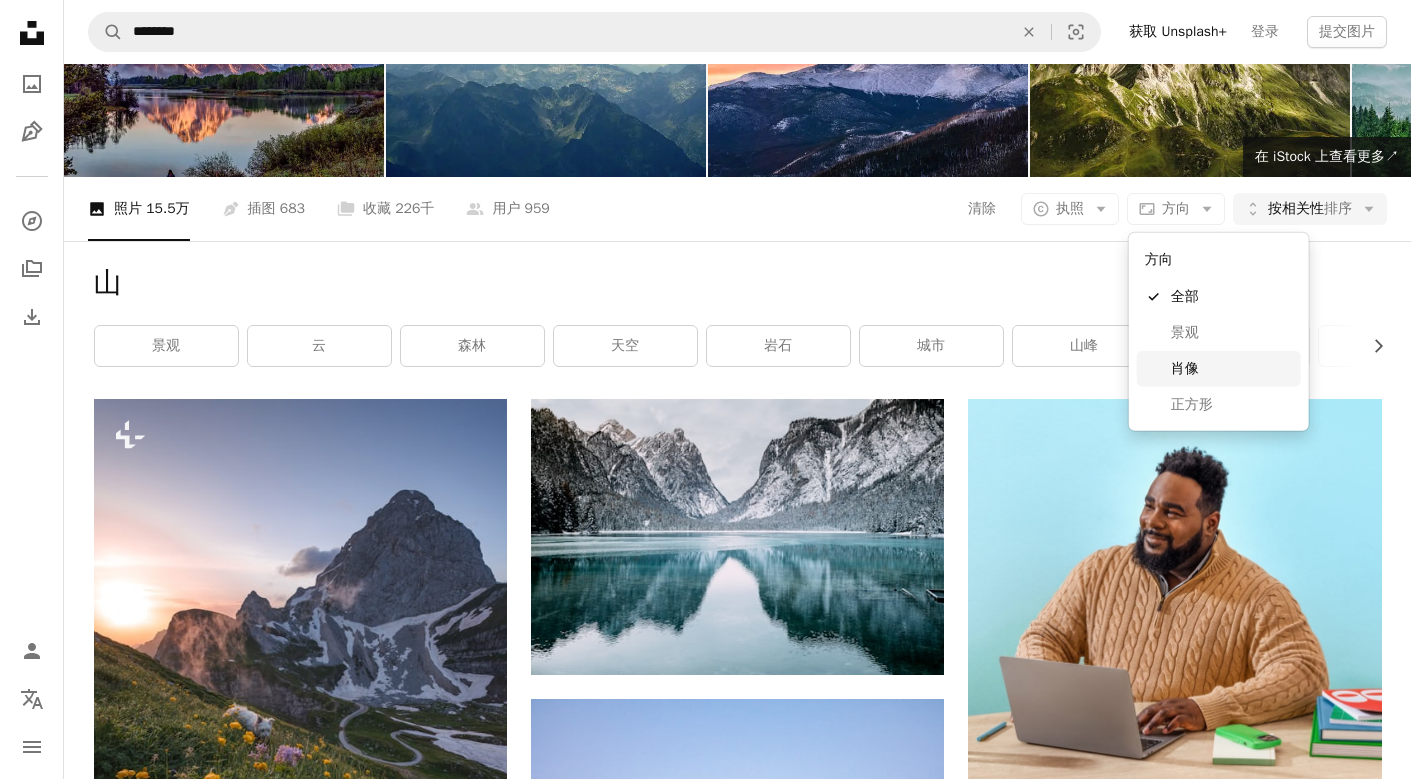 click on "肖像" at bounding box center (1185, 368) 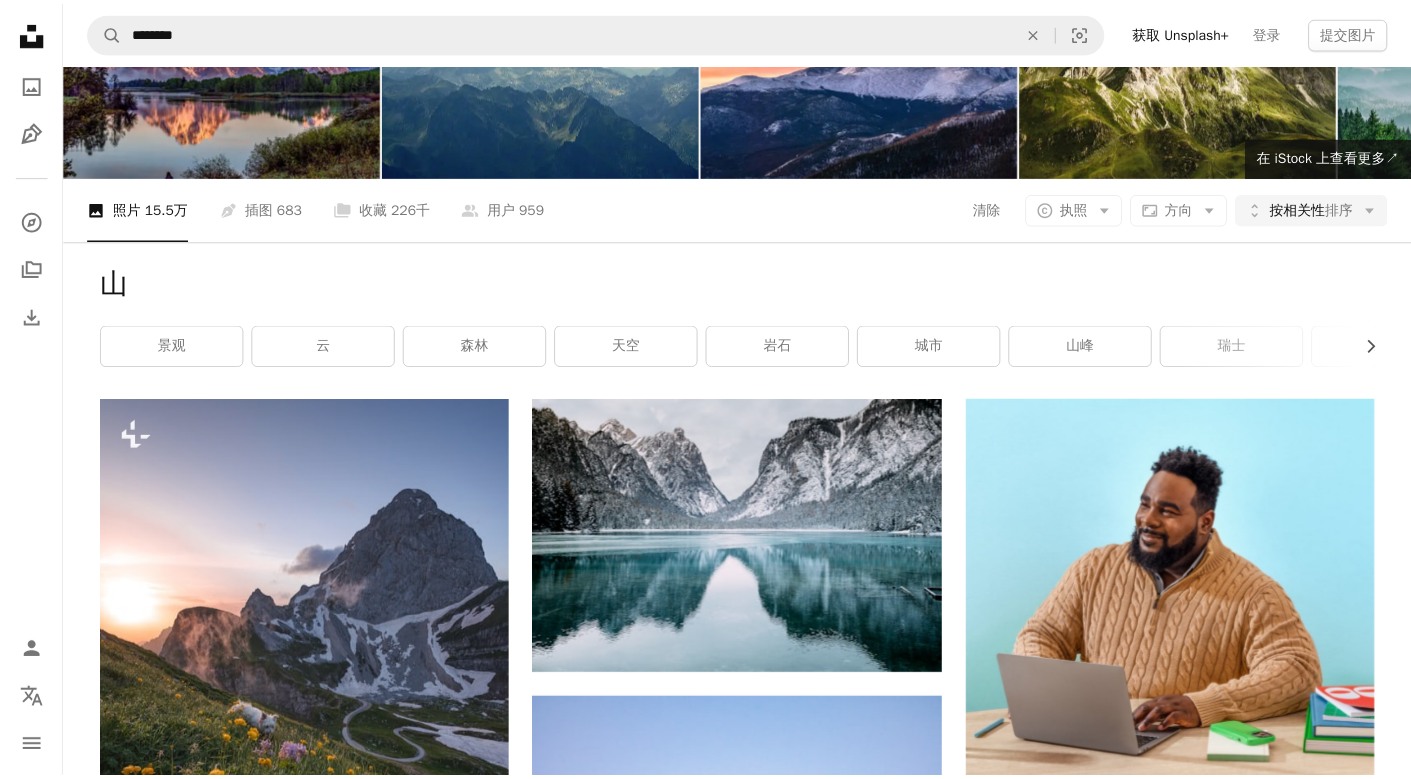 scroll, scrollTop: 0, scrollLeft: 0, axis: both 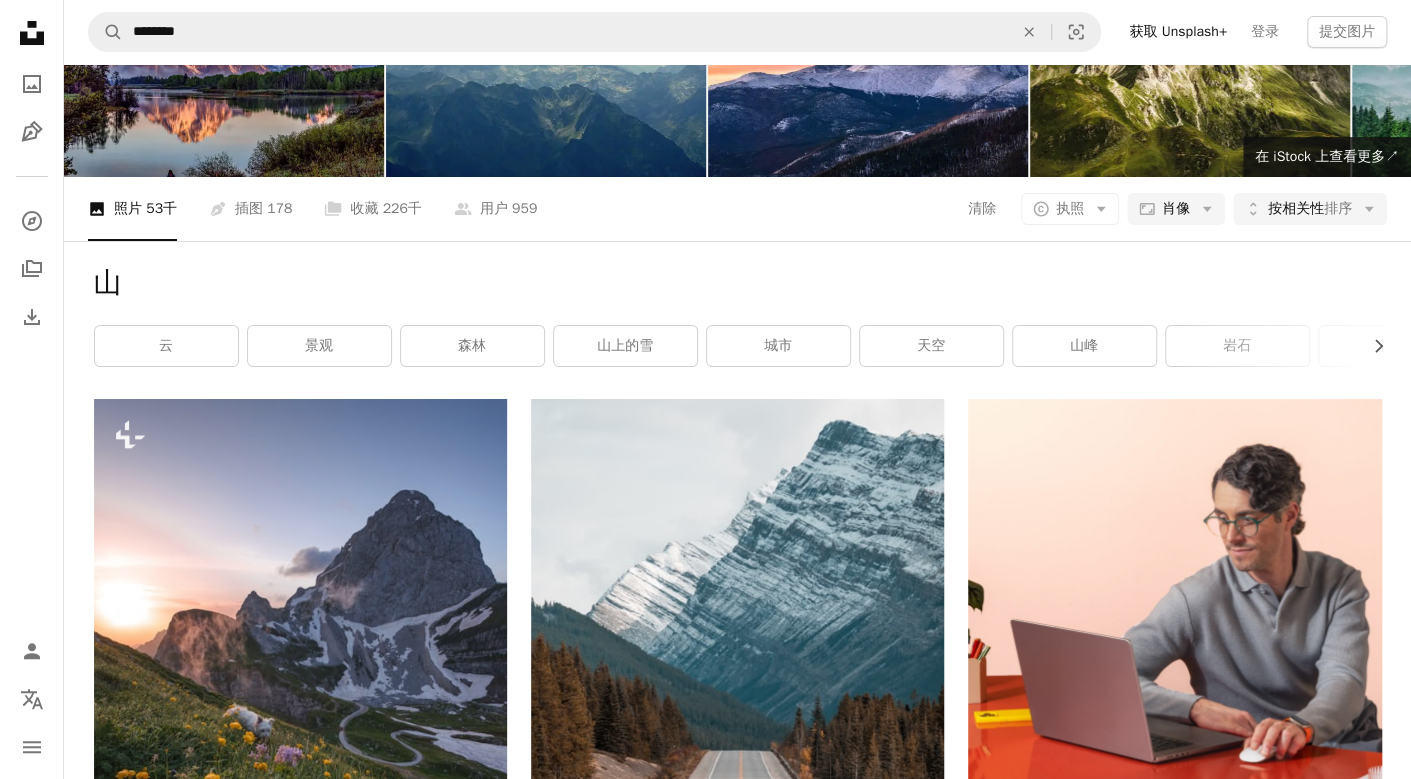 type 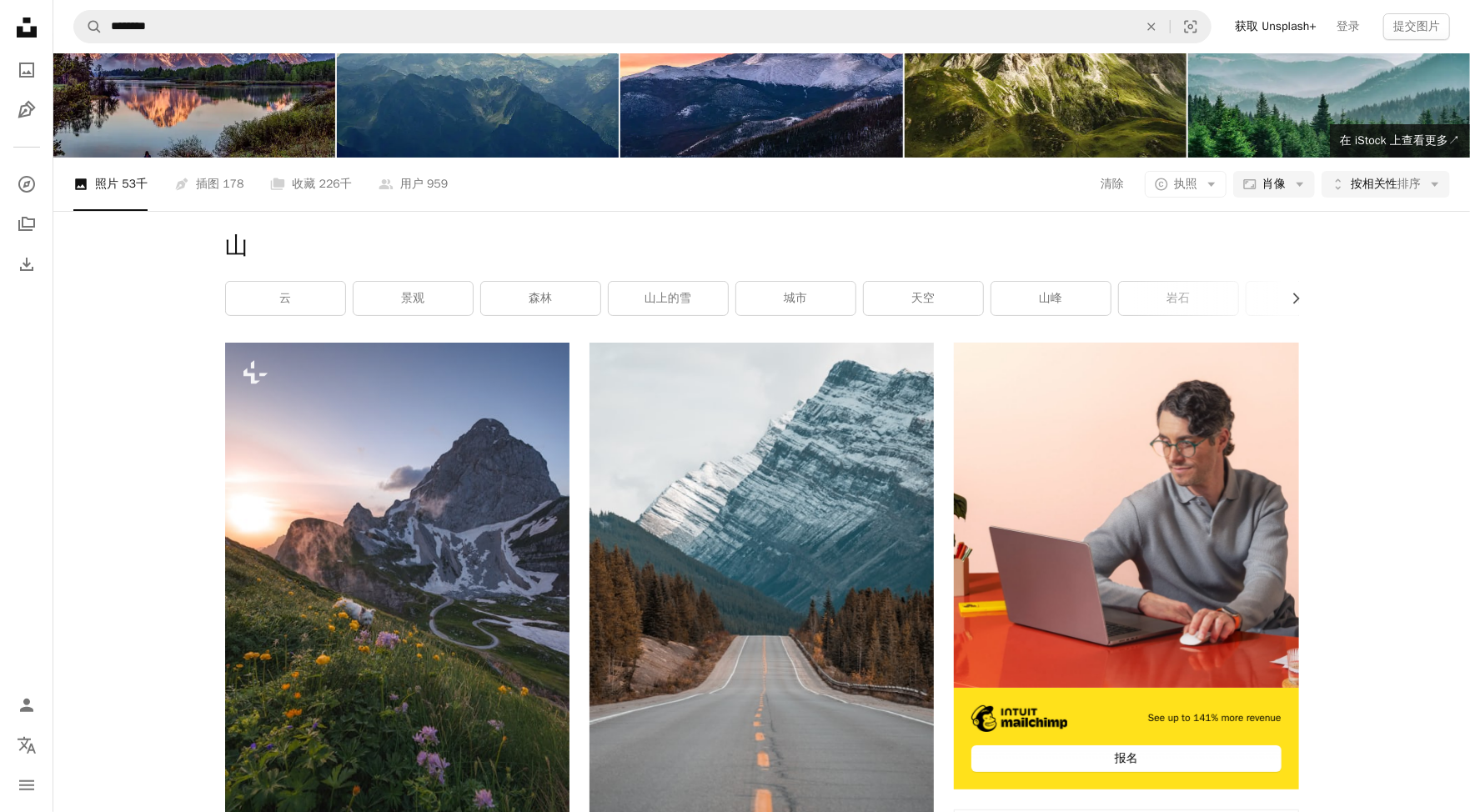 scroll, scrollTop: 9358, scrollLeft: 0, axis: vertical 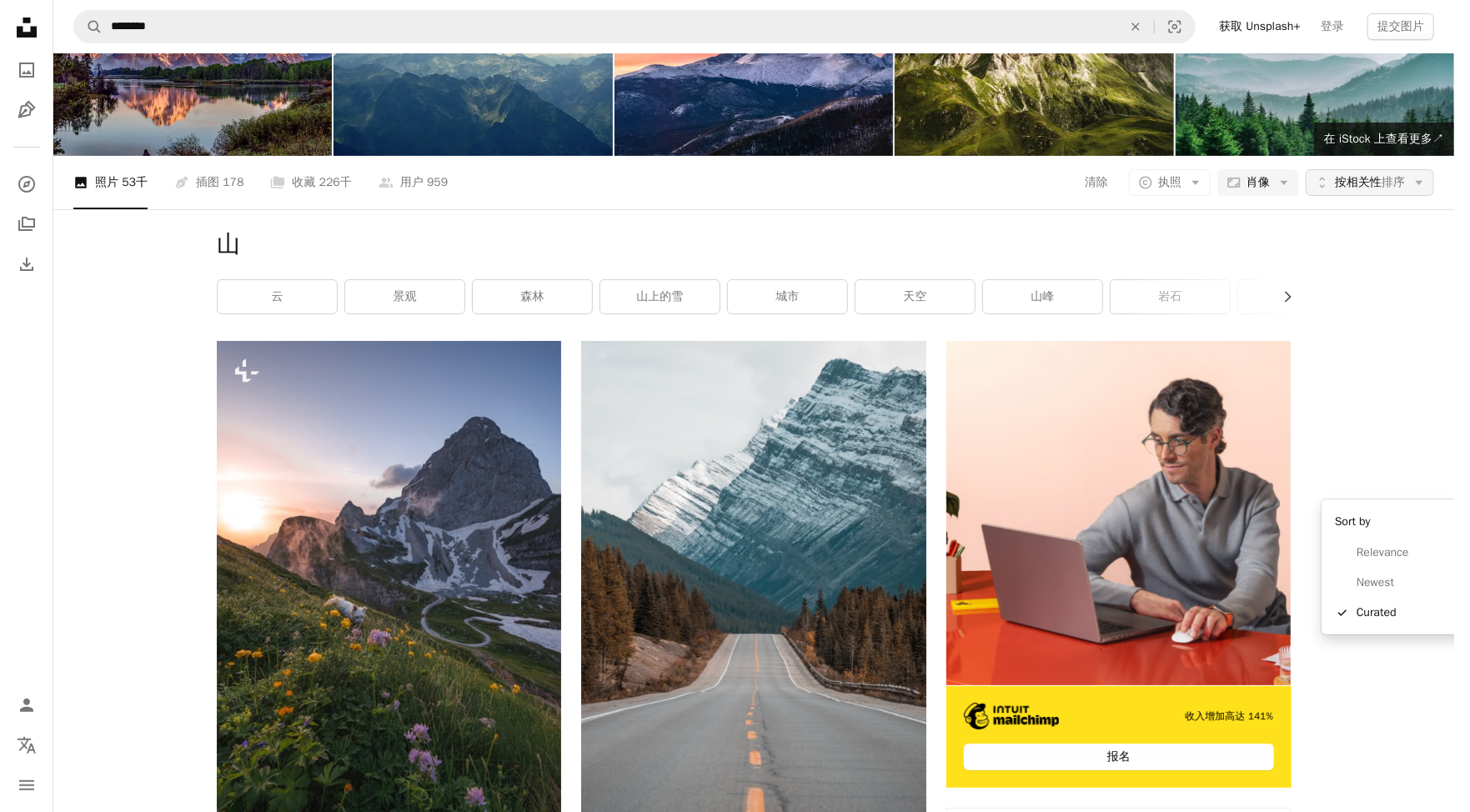 click on "按相关性" at bounding box center (1358, 182) 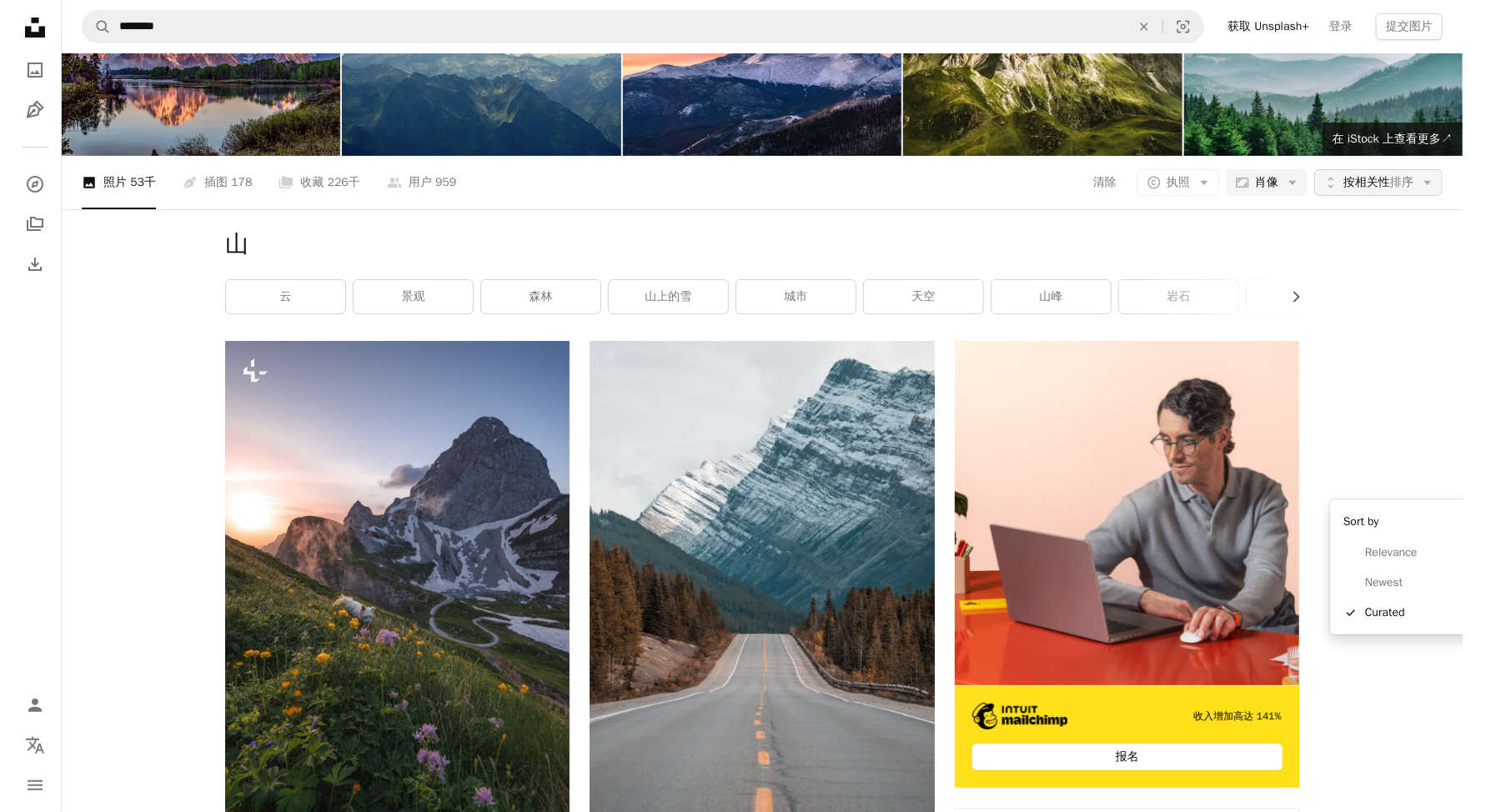 scroll, scrollTop: 0, scrollLeft: 0, axis: both 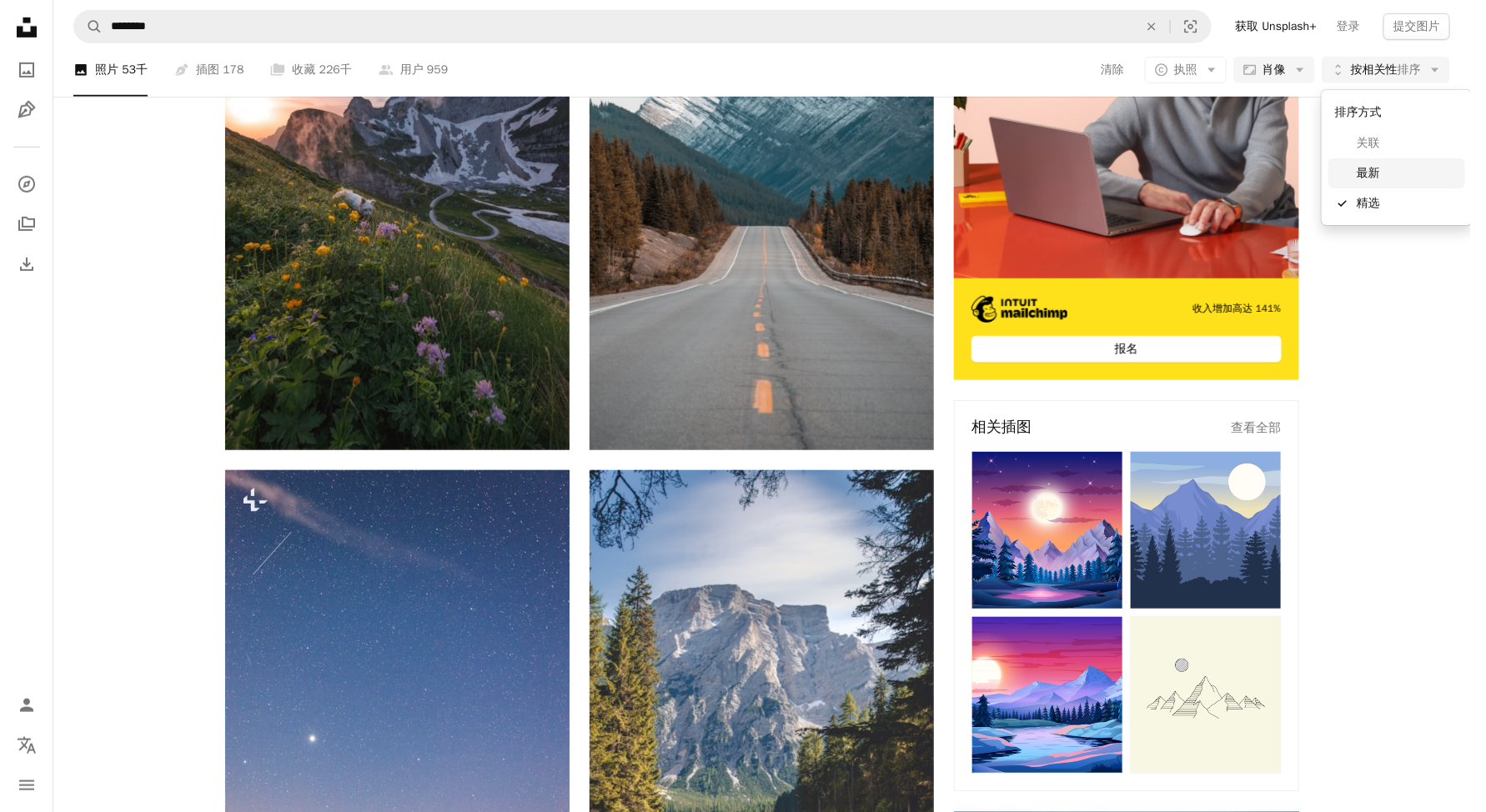 click on "最新" at bounding box center [1368, 173] 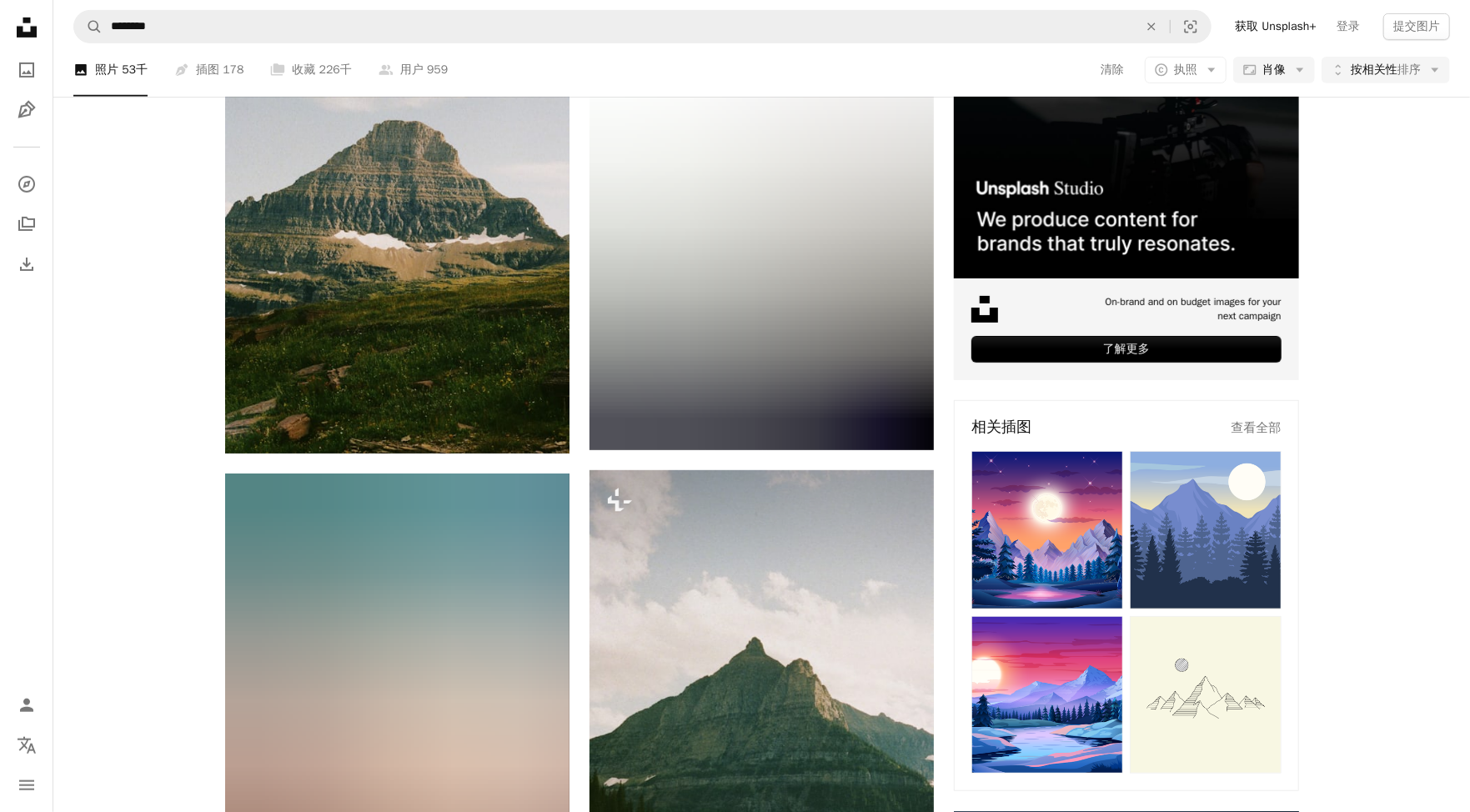 scroll, scrollTop: 3439, scrollLeft: 0, axis: vertical 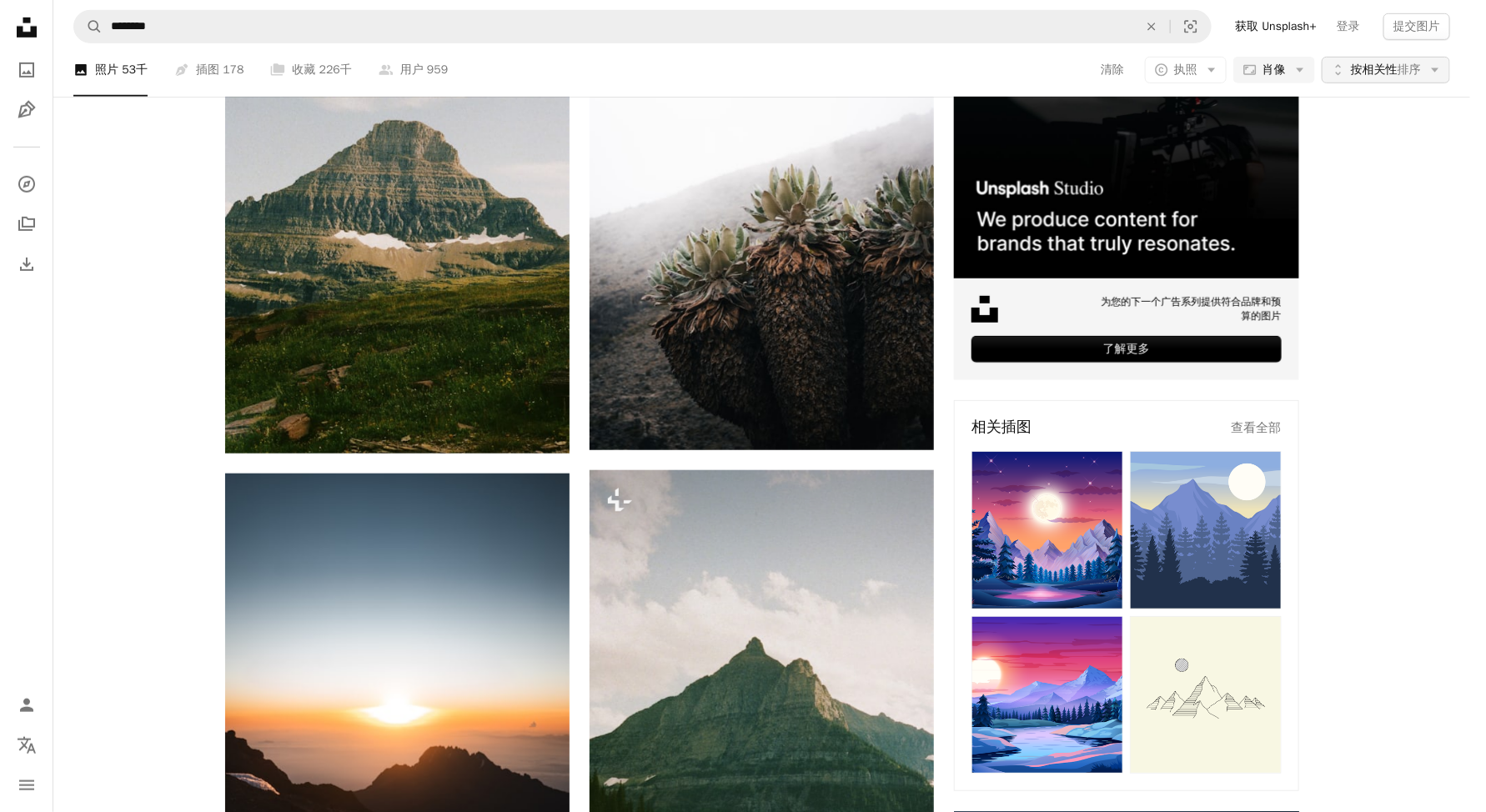 click on "按相关性" at bounding box center (1374, 69) 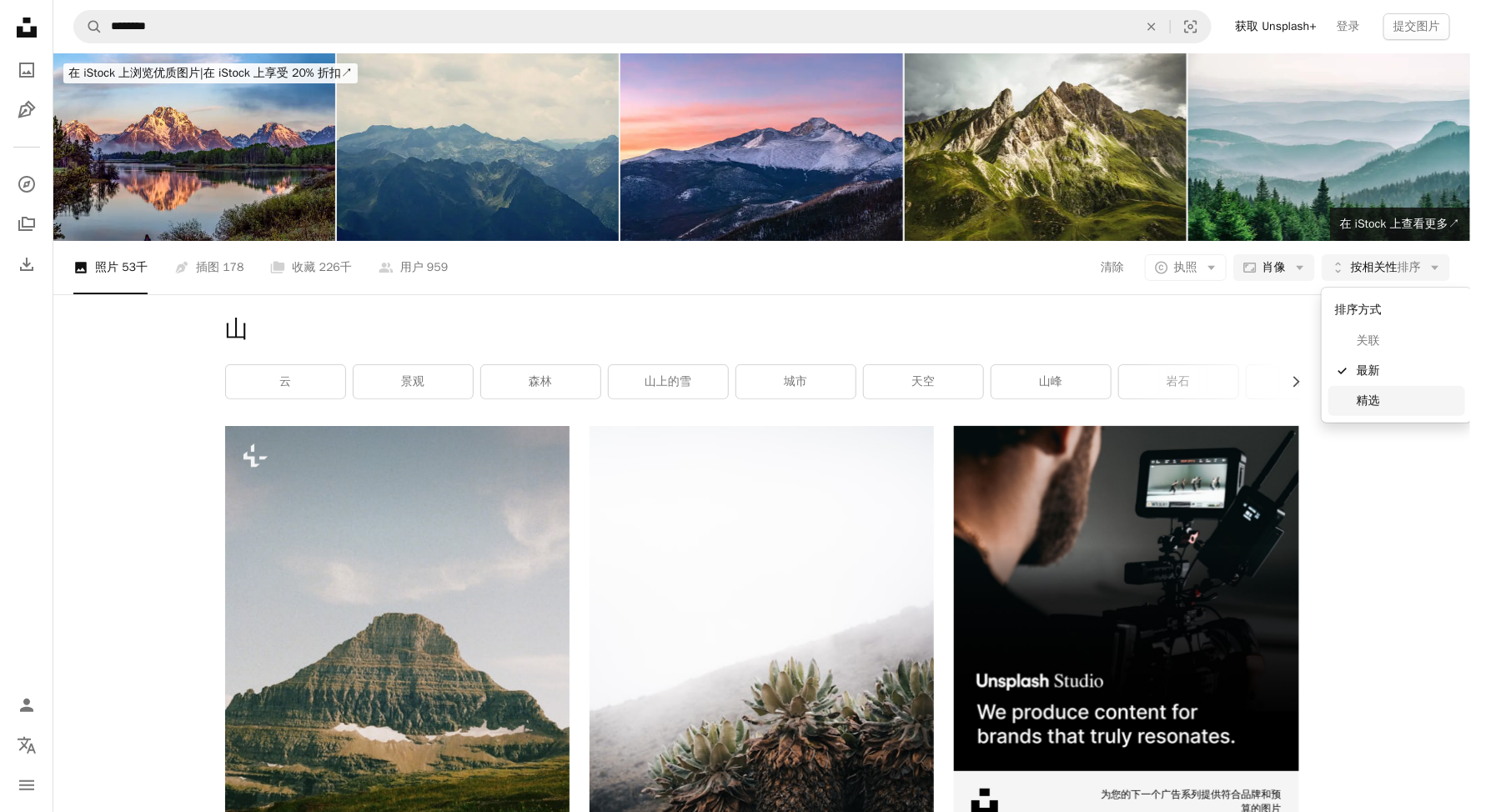 click on "精选" at bounding box center [1368, 400] 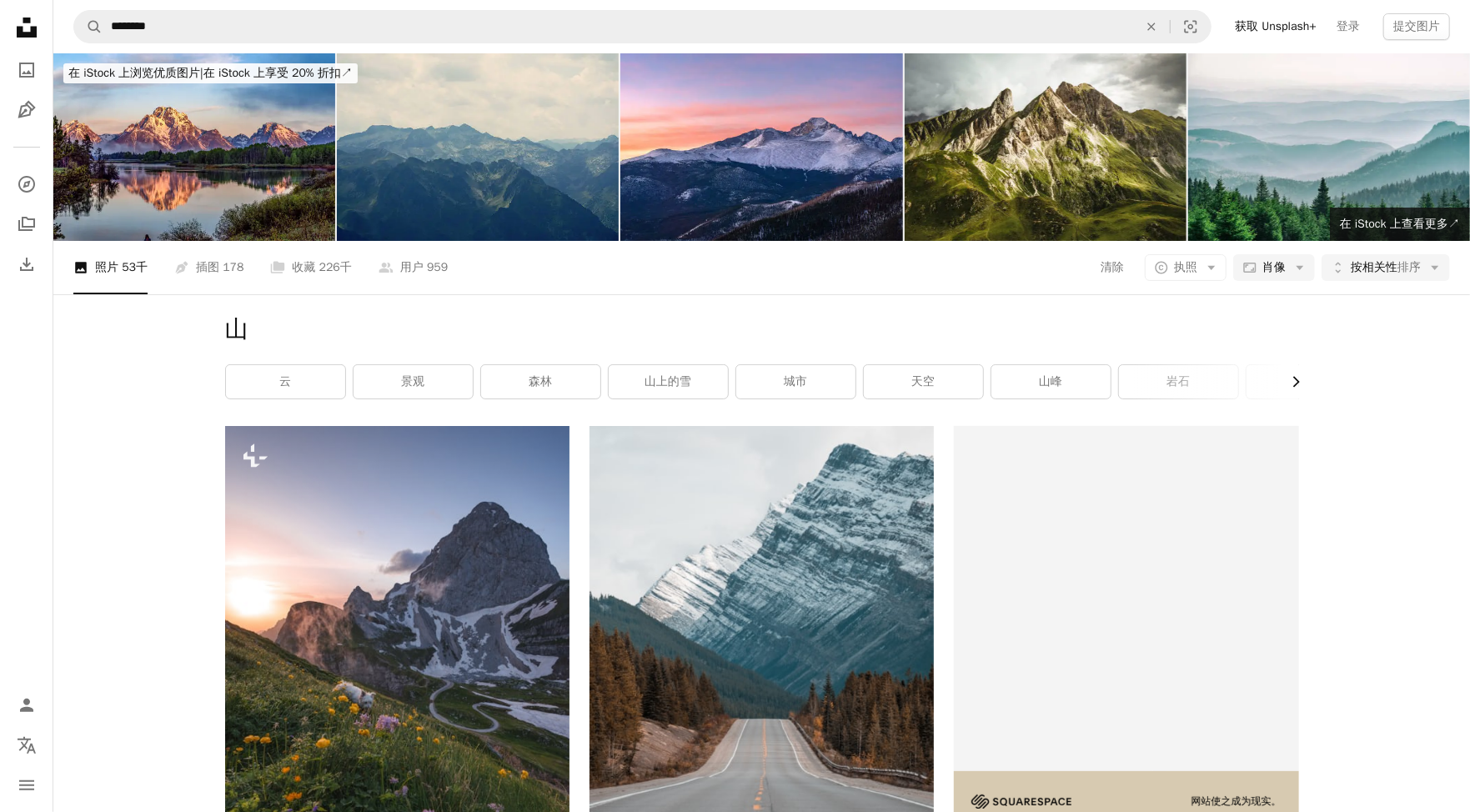 click on "Chevron right" 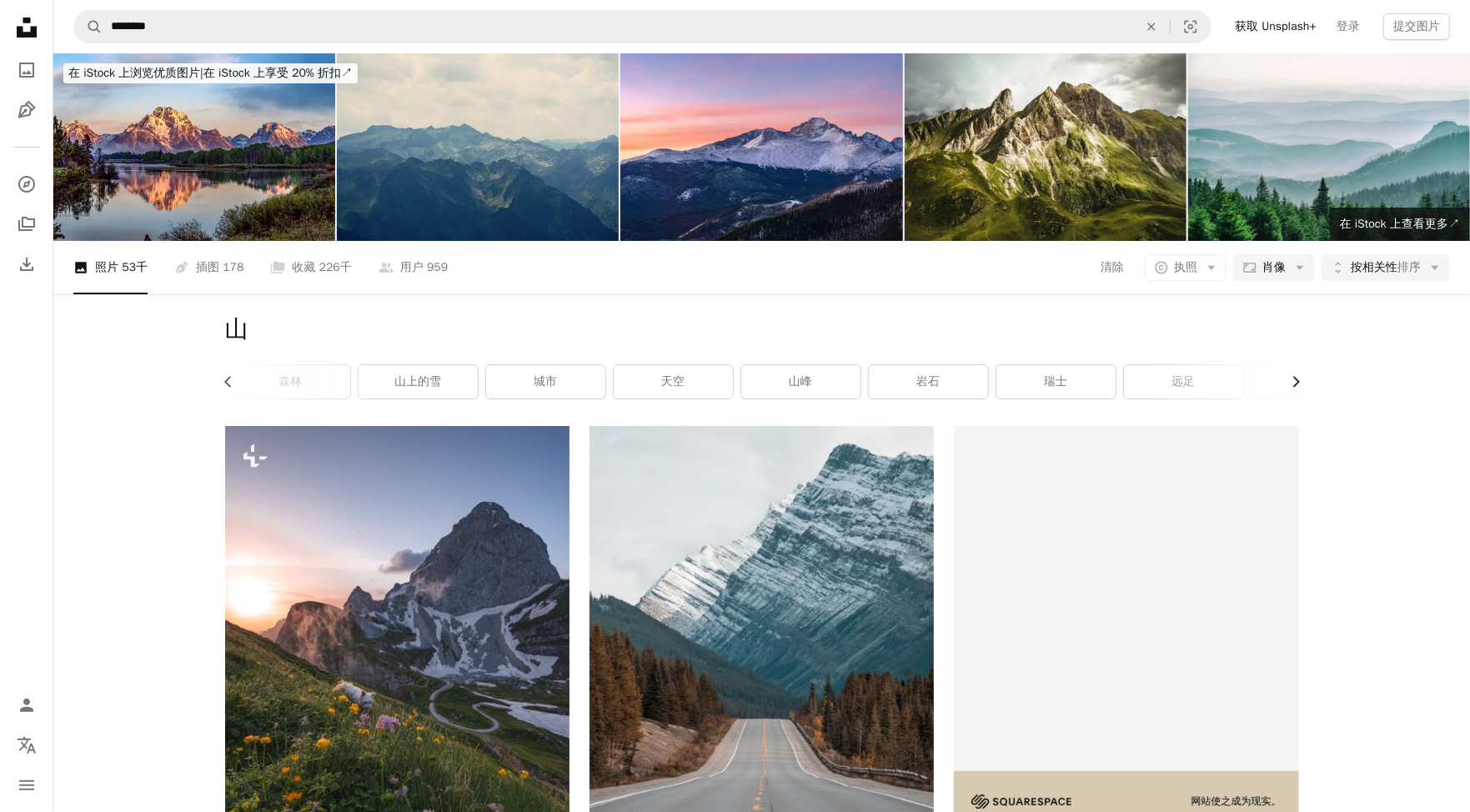 click on "Chevron right" 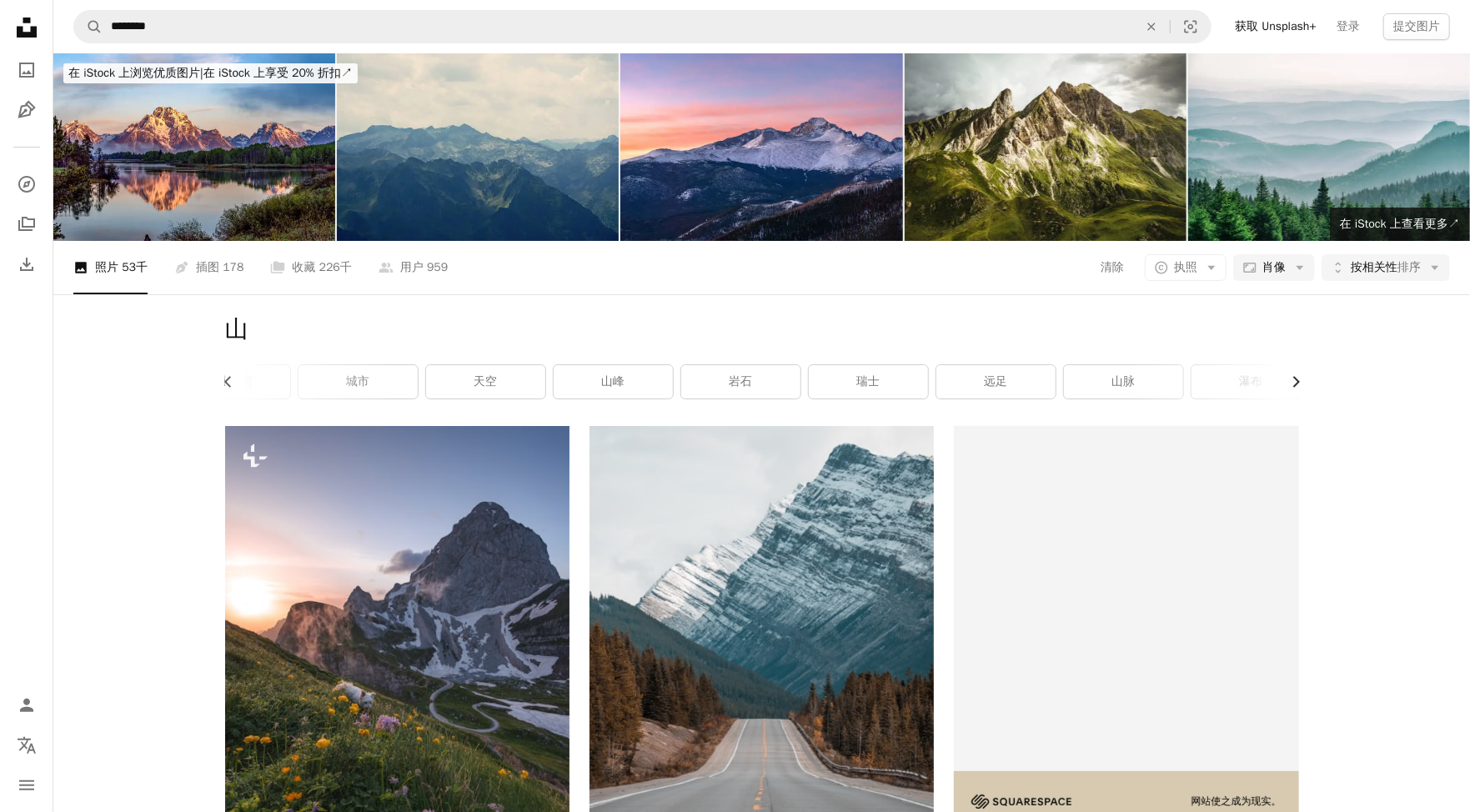 scroll, scrollTop: 0, scrollLeft: 450, axis: horizontal 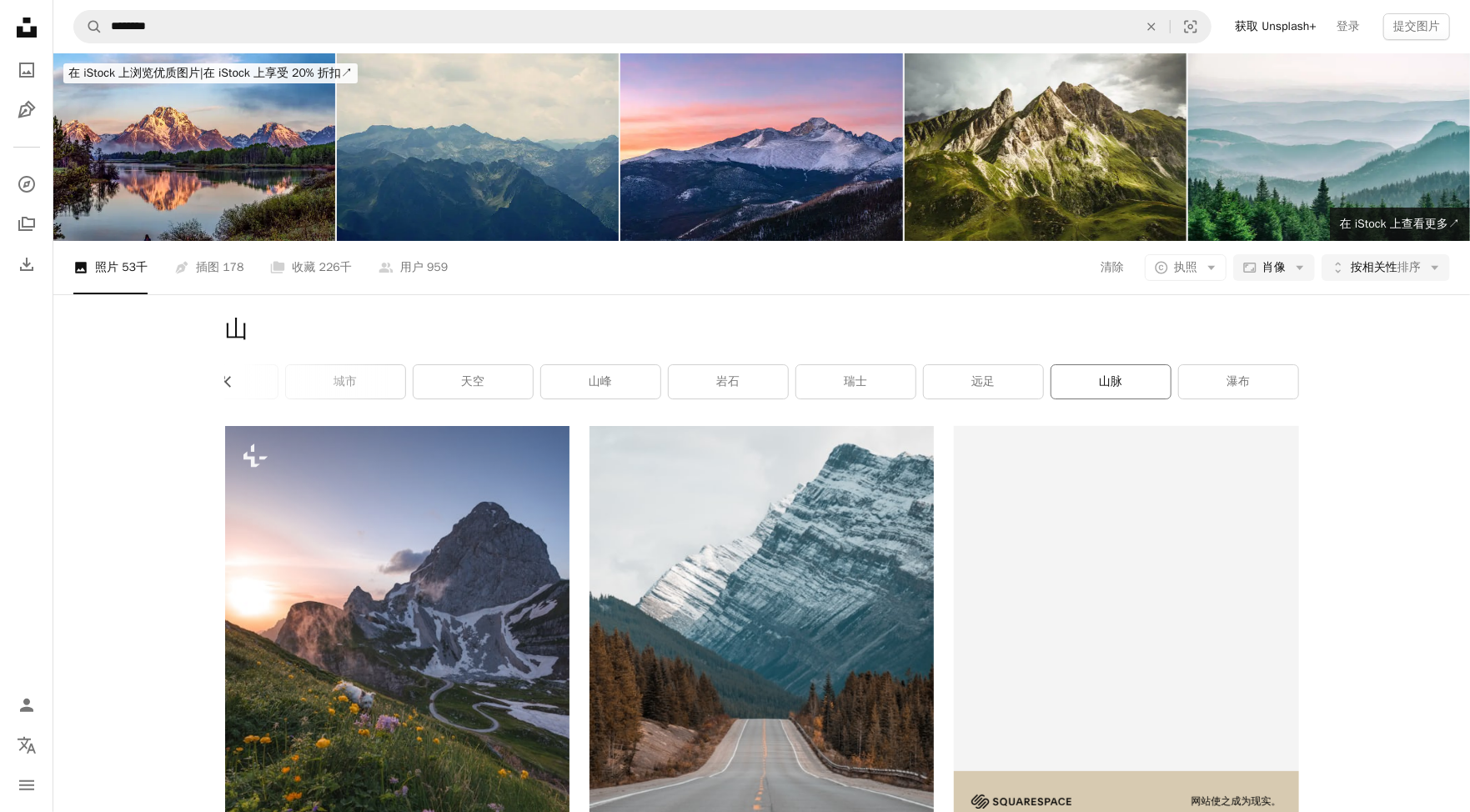 click on "山脉" at bounding box center [1111, 382] 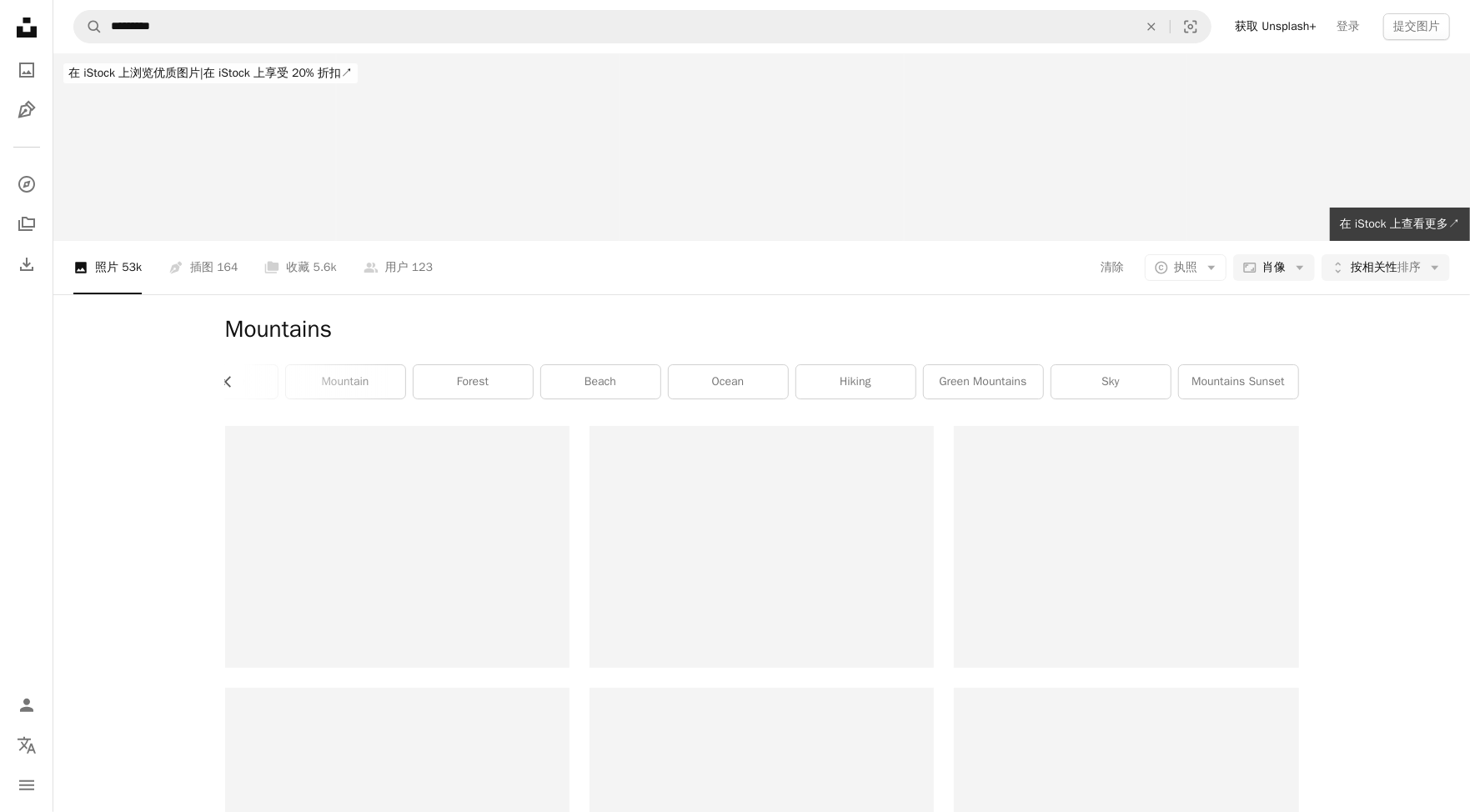 scroll, scrollTop: 0, scrollLeft: 322, axis: horizontal 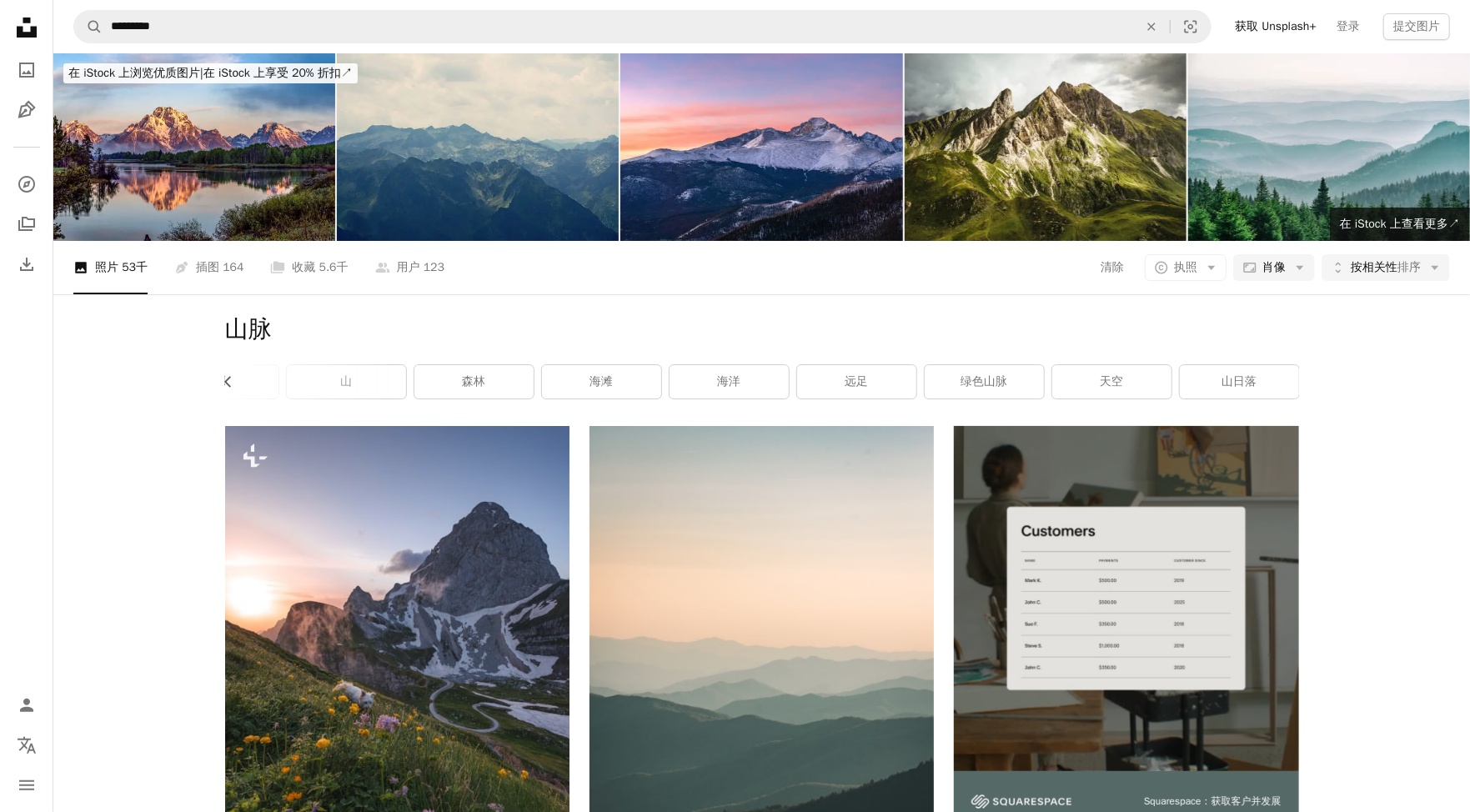 click on "加载更多" at bounding box center [762, 4210] 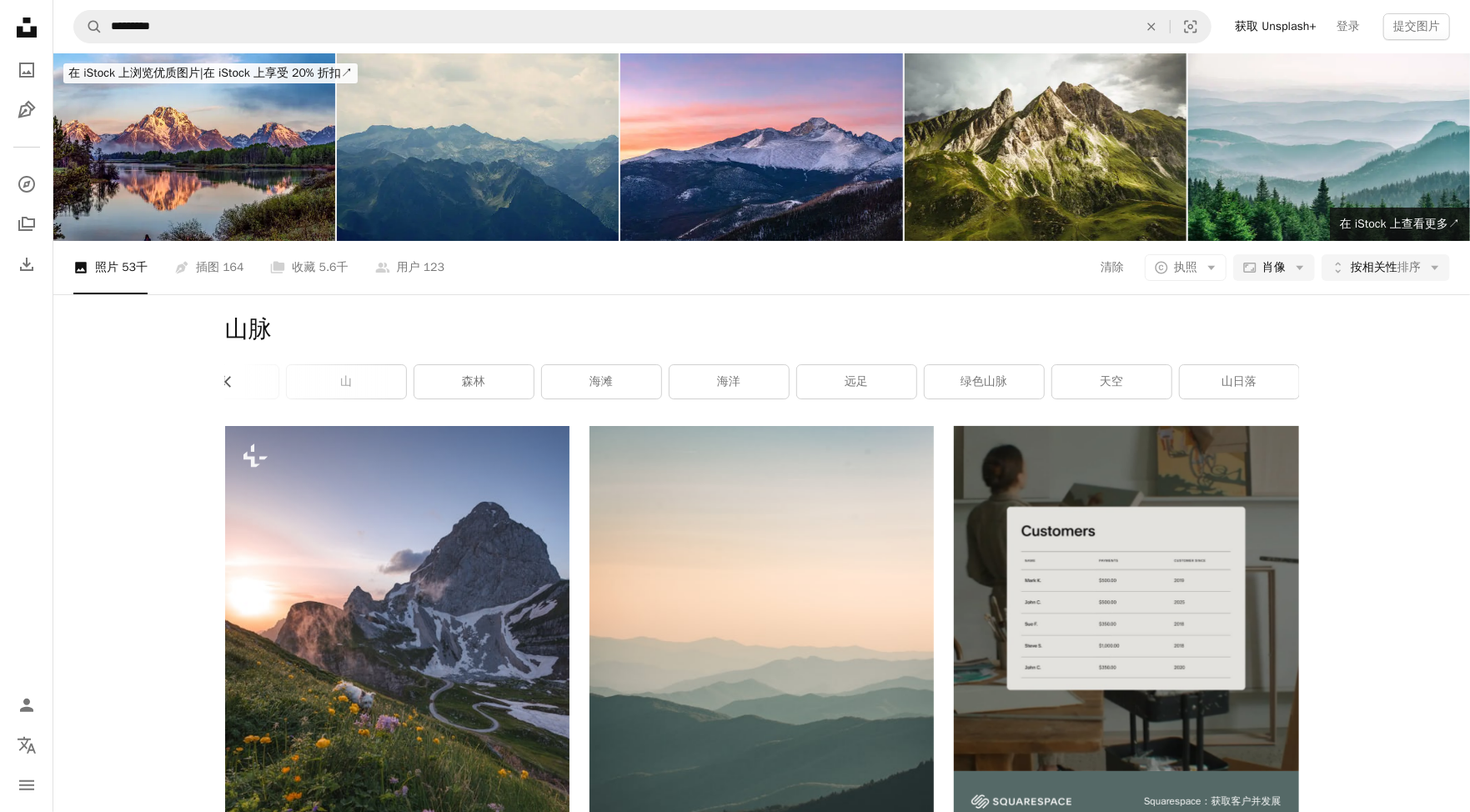 scroll, scrollTop: 25422, scrollLeft: 0, axis: vertical 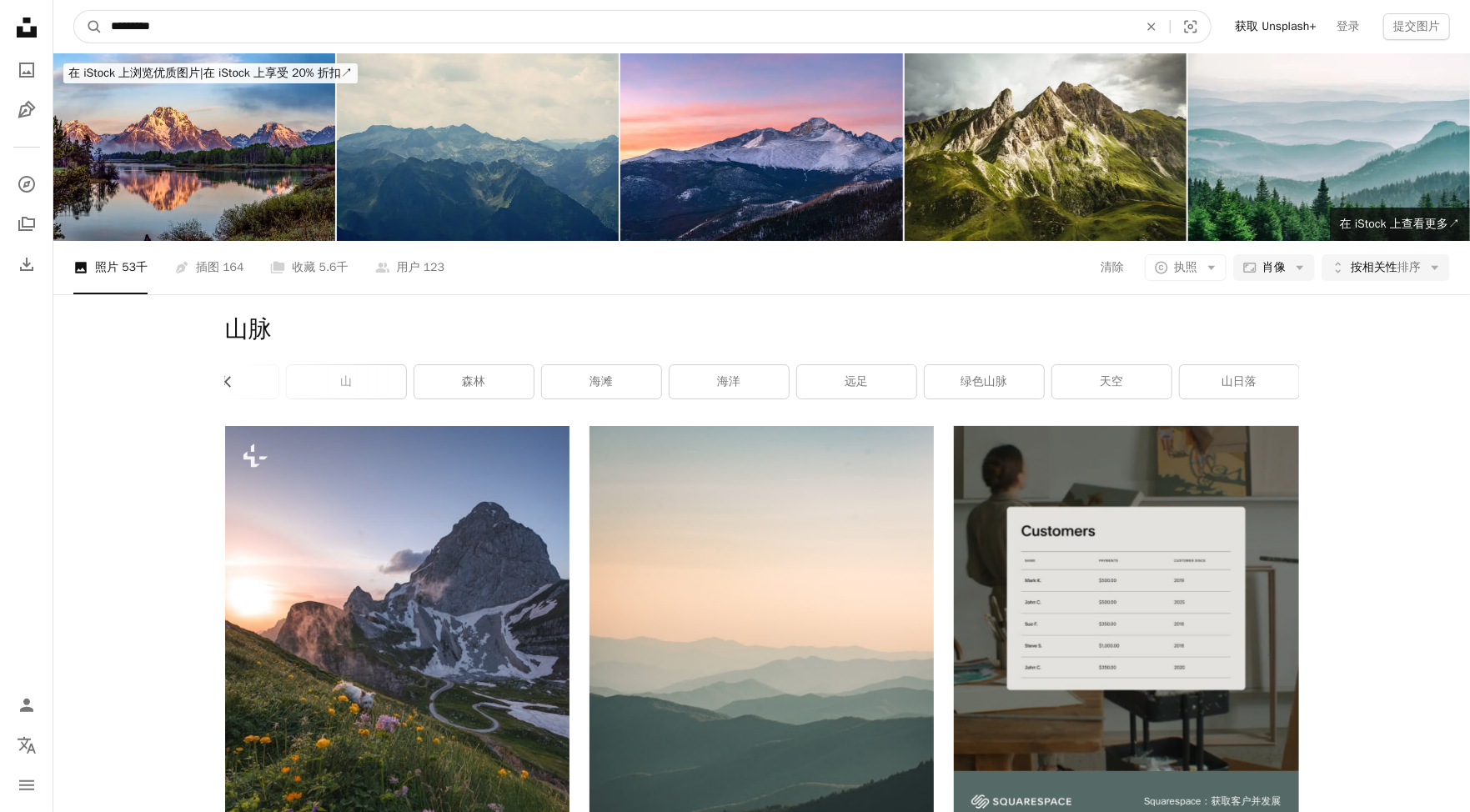drag, startPoint x: 275, startPoint y: 25, endPoint x: -8, endPoint y: 31, distance: 283.0636 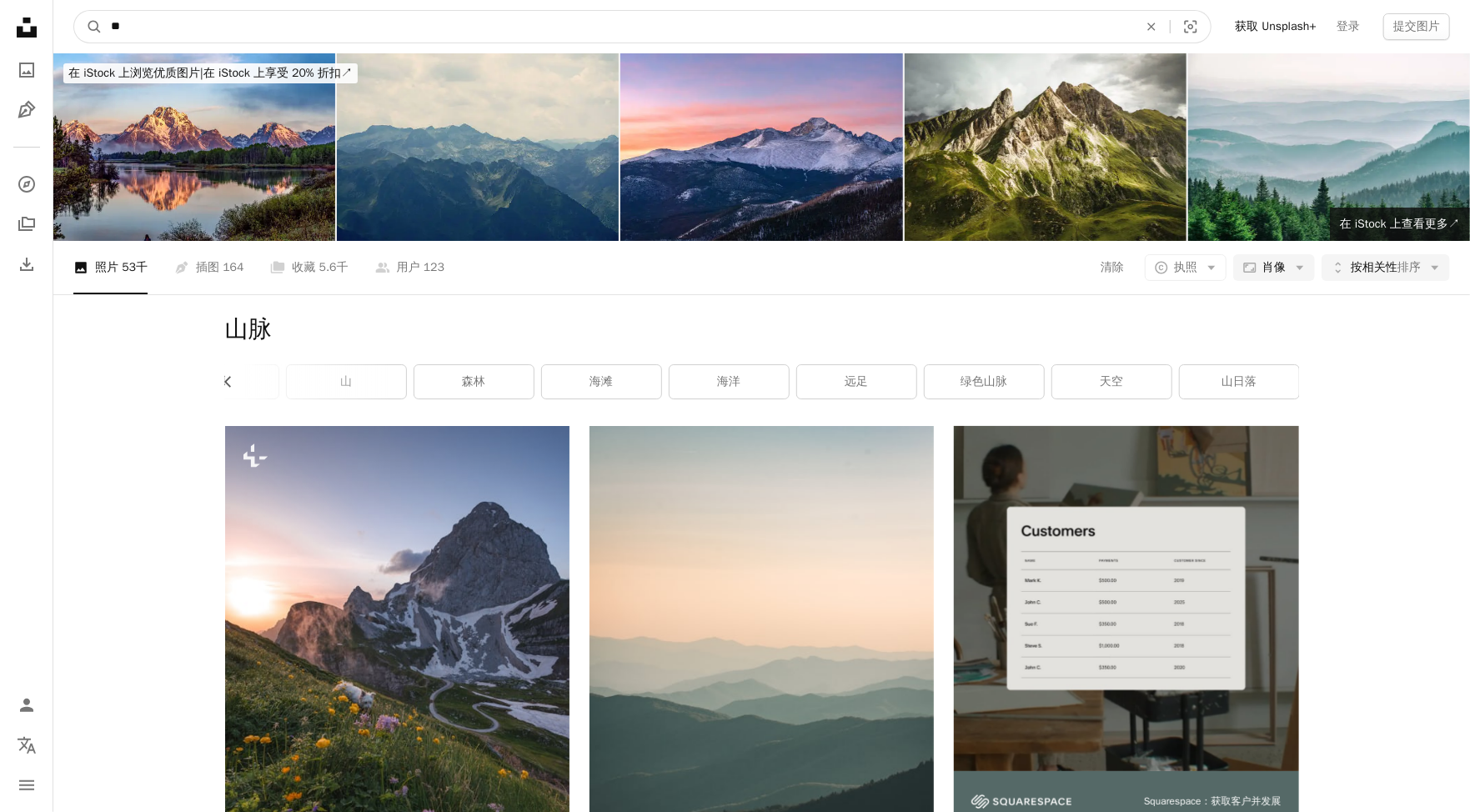 type on "**" 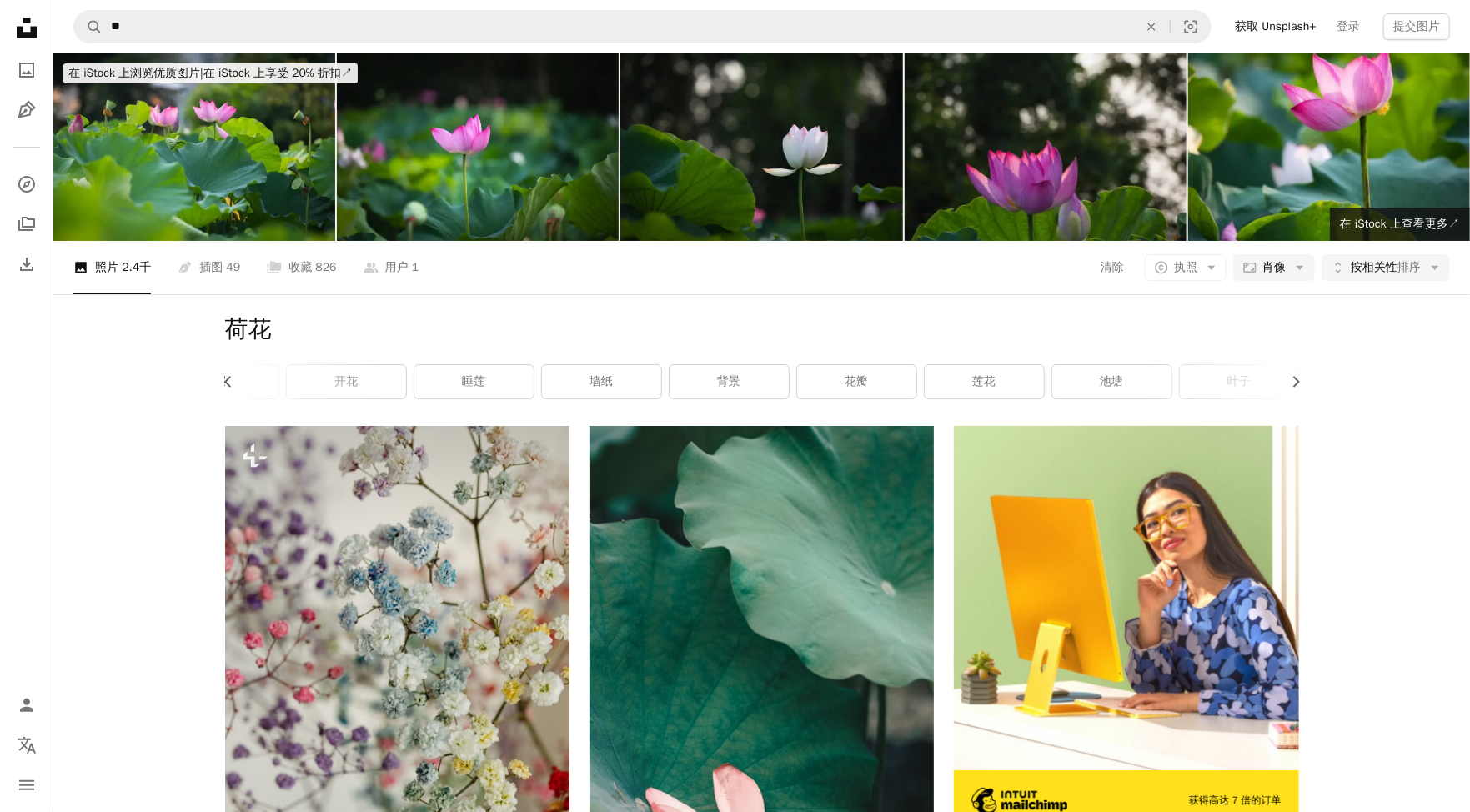 scroll, scrollTop: 4443, scrollLeft: 0, axis: vertical 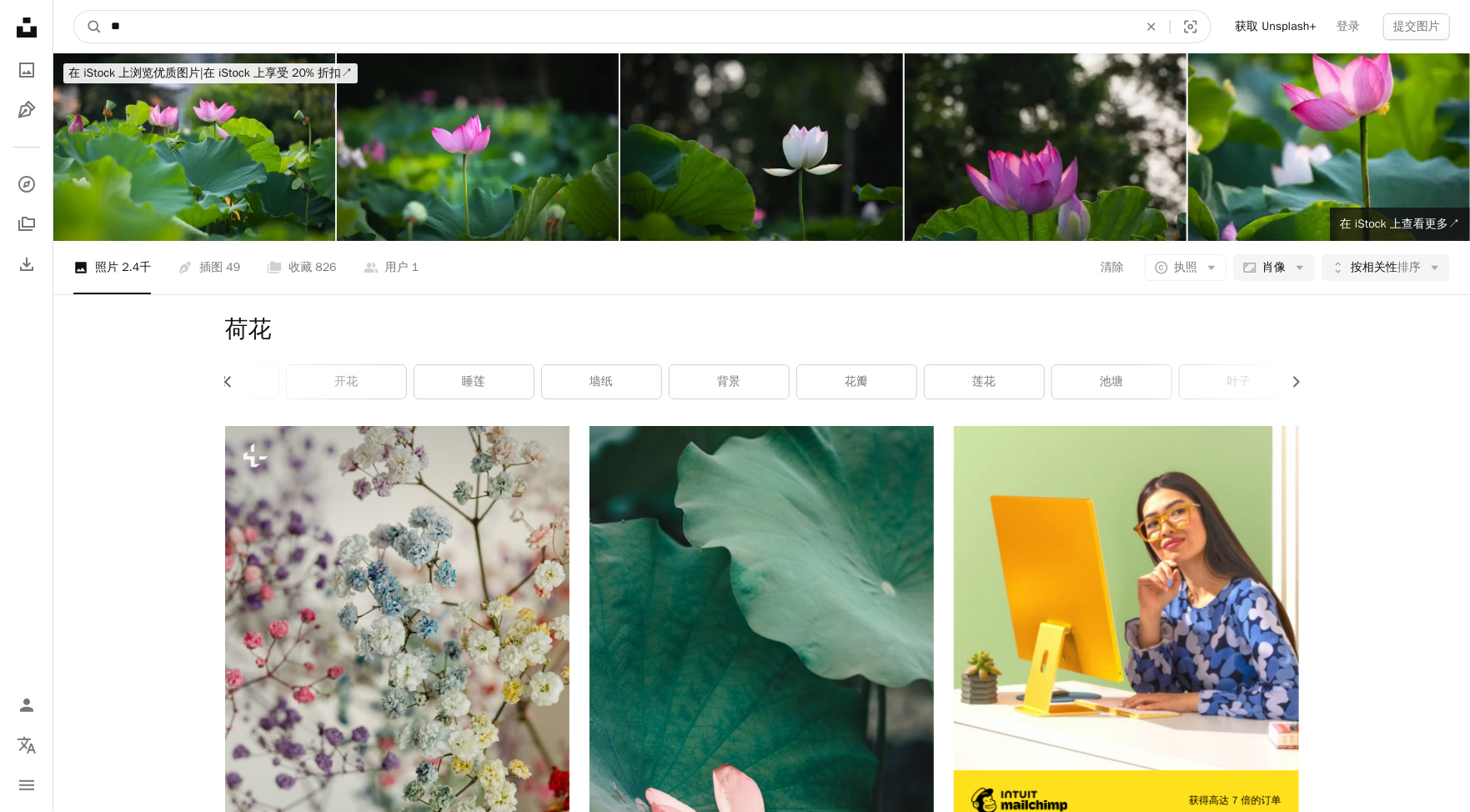 drag, startPoint x: 317, startPoint y: 23, endPoint x: -8, endPoint y: 18, distance: 325.03846 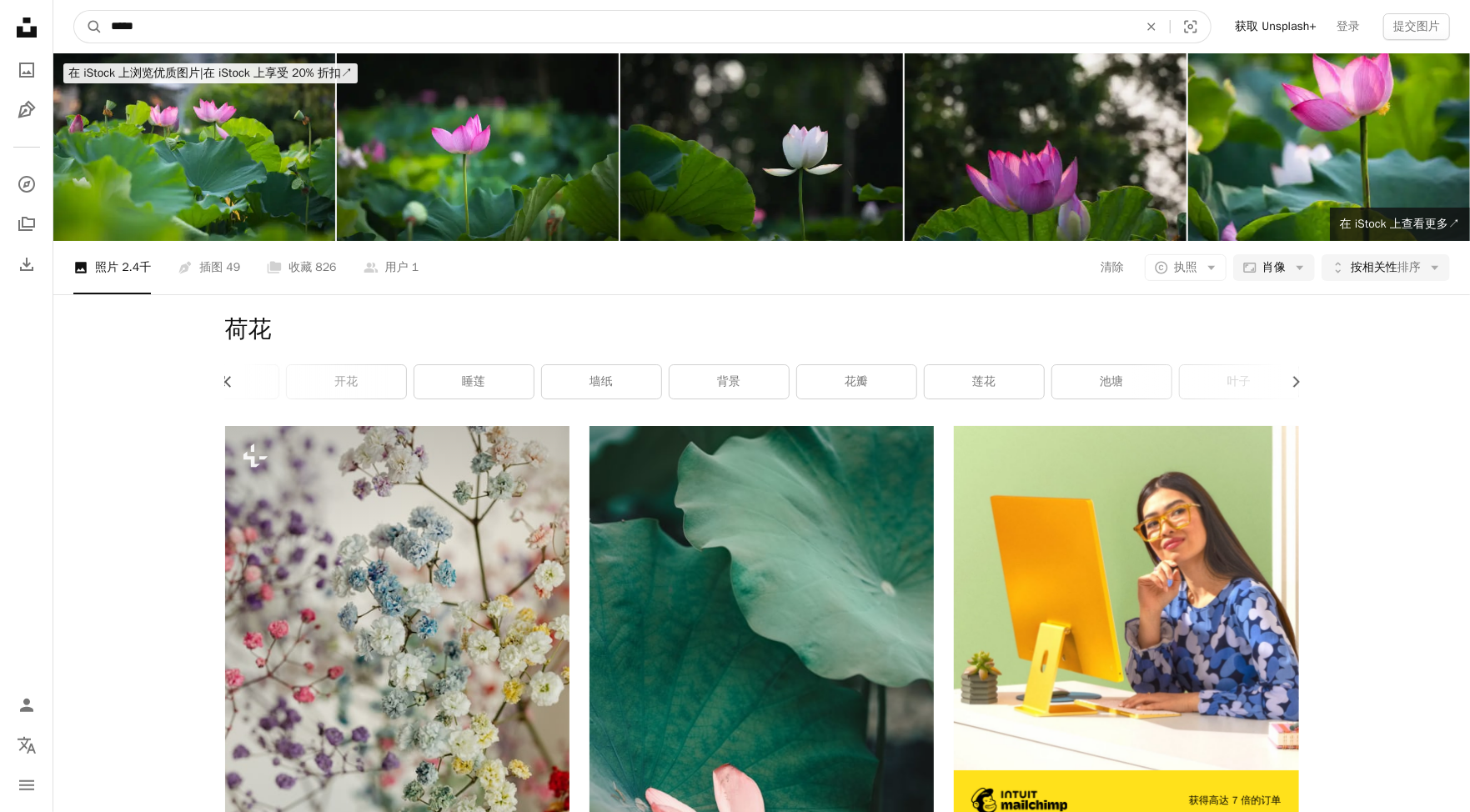 click on "A magnifying glass" at bounding box center [88, 27] 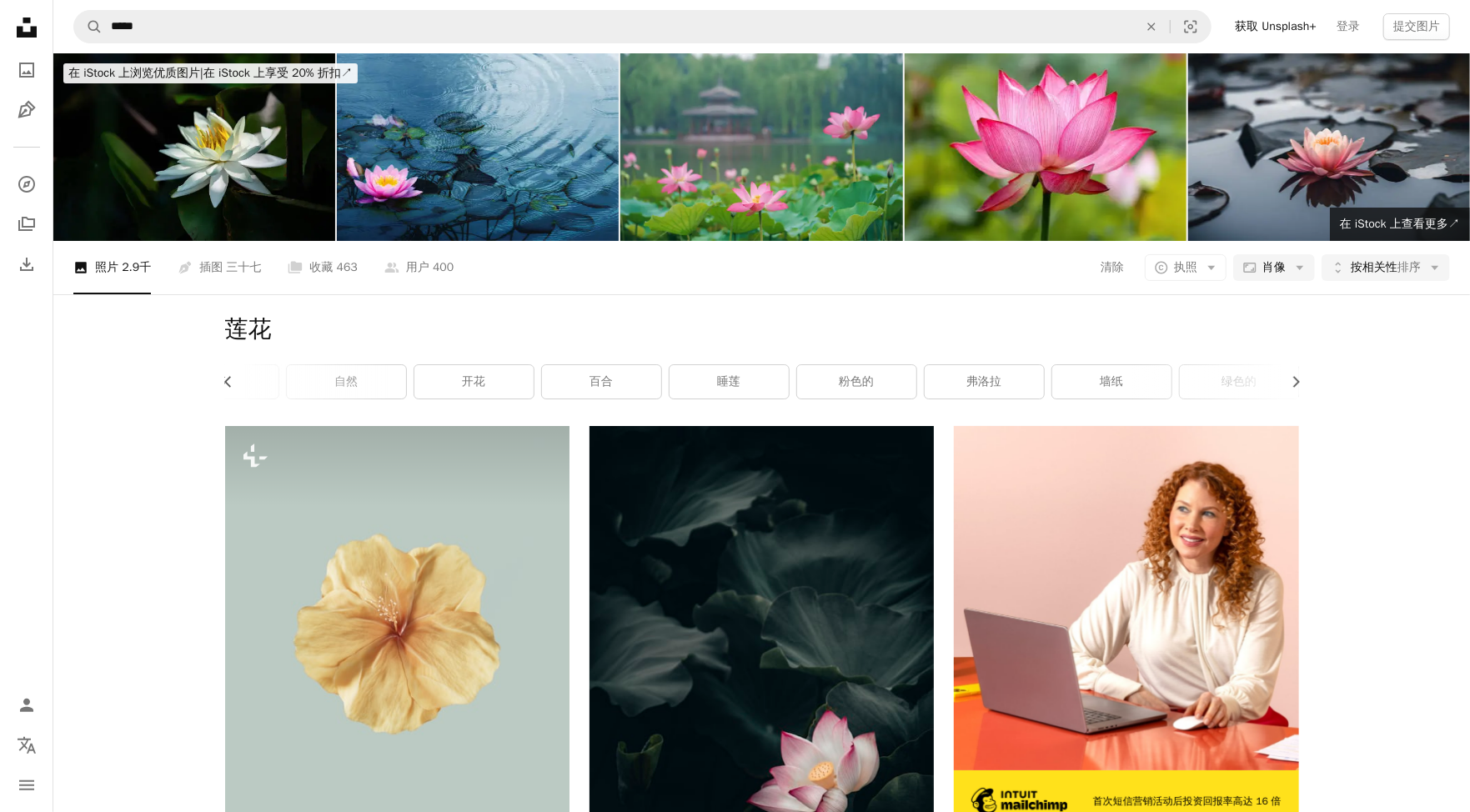 scroll, scrollTop: 4273, scrollLeft: 0, axis: vertical 